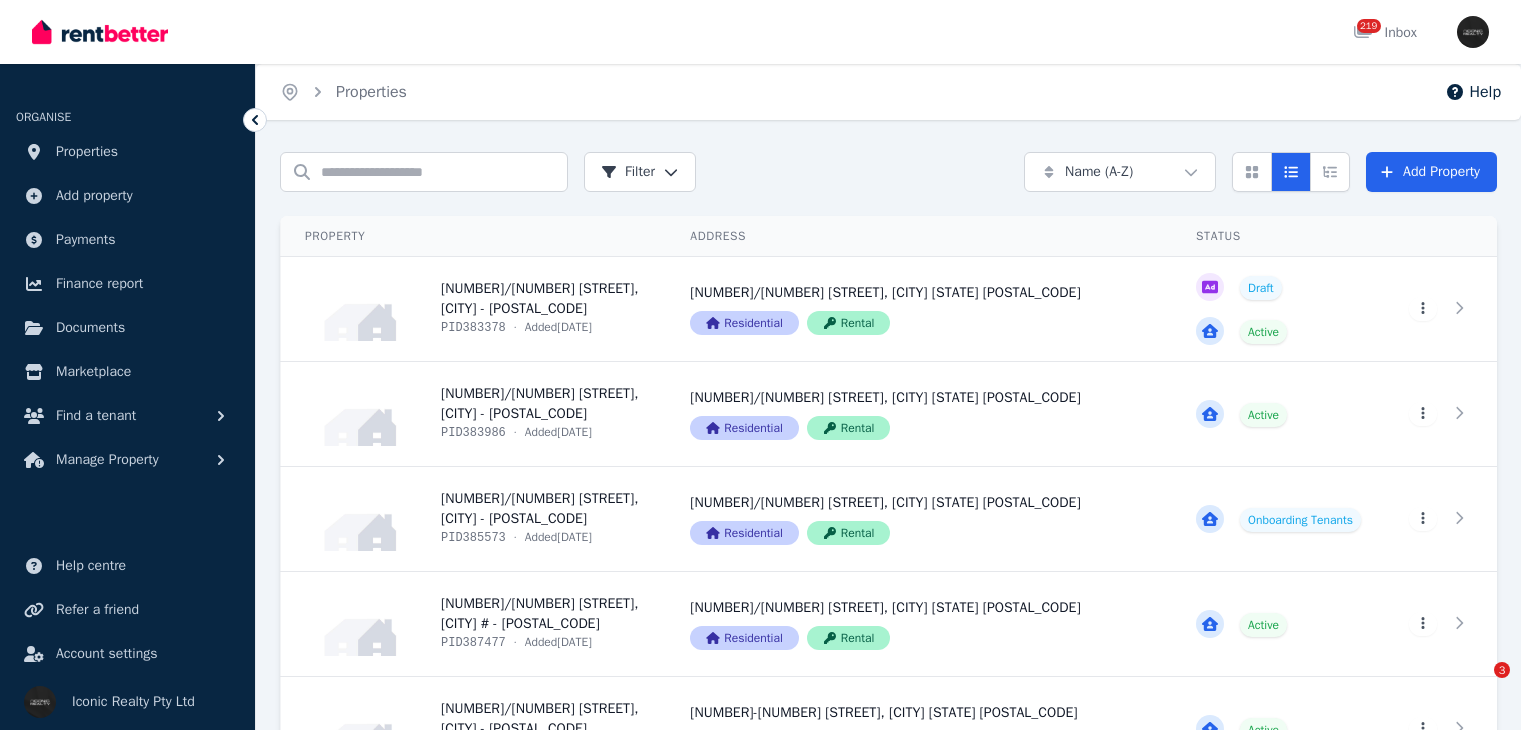 scroll, scrollTop: 0, scrollLeft: 0, axis: both 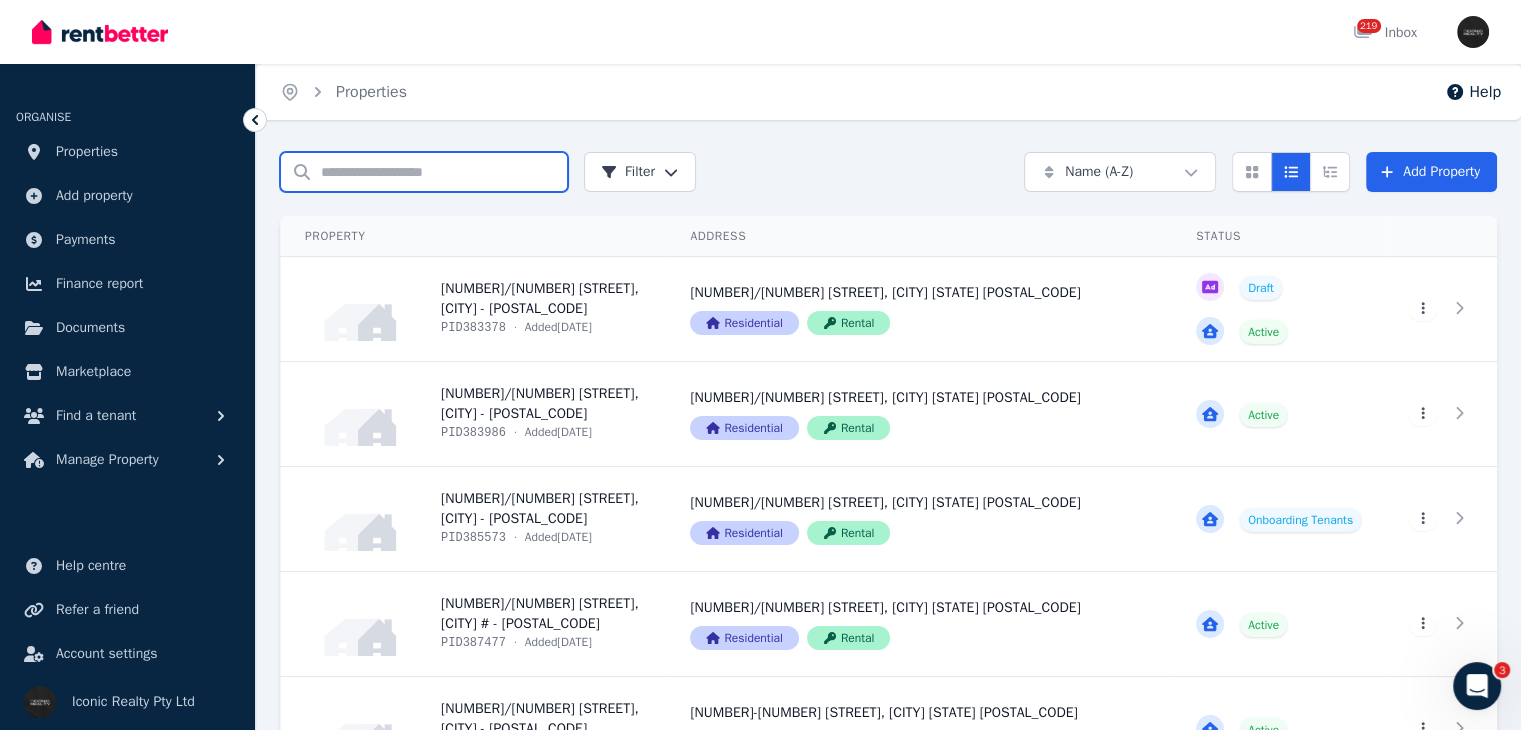 click on "Search properties" at bounding box center (424, 172) 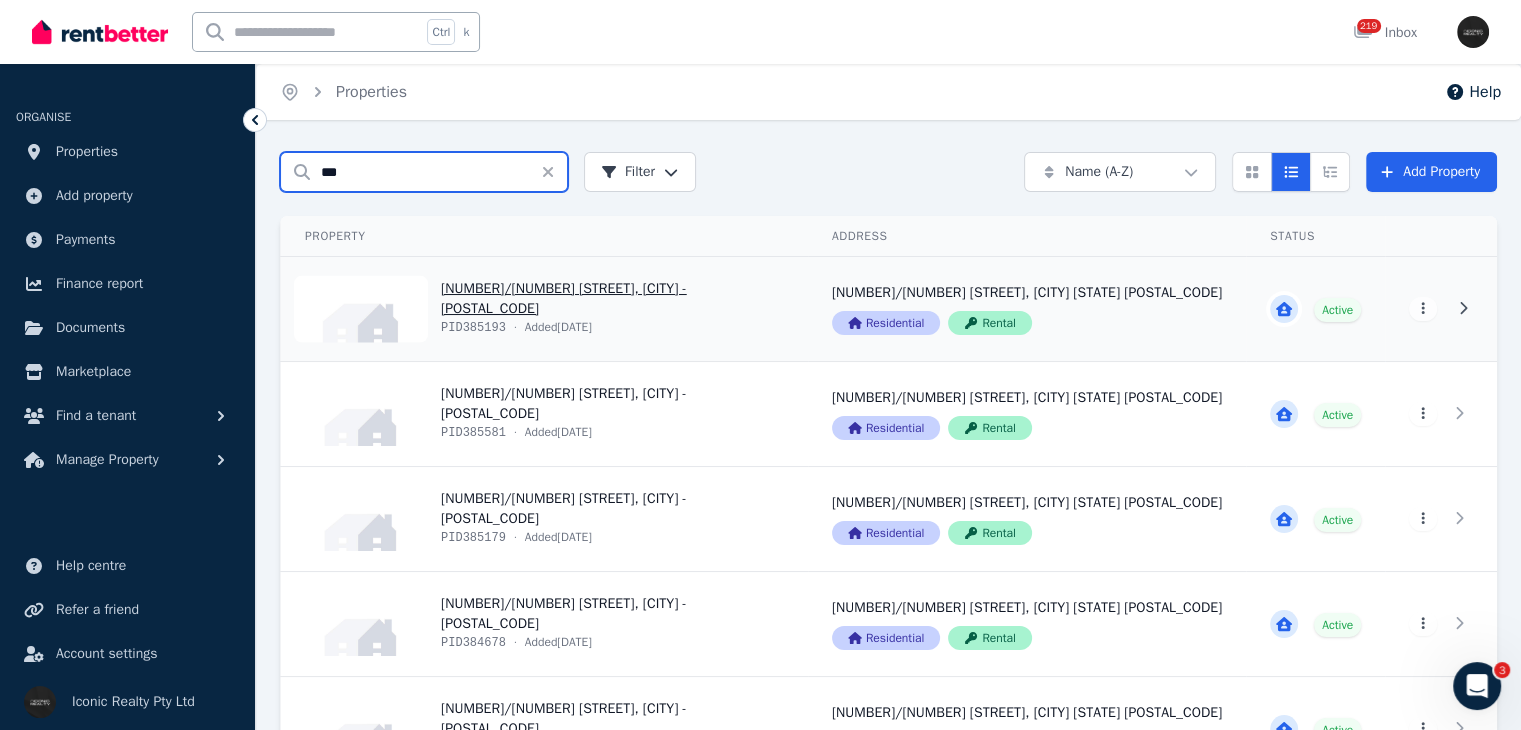 type on "***" 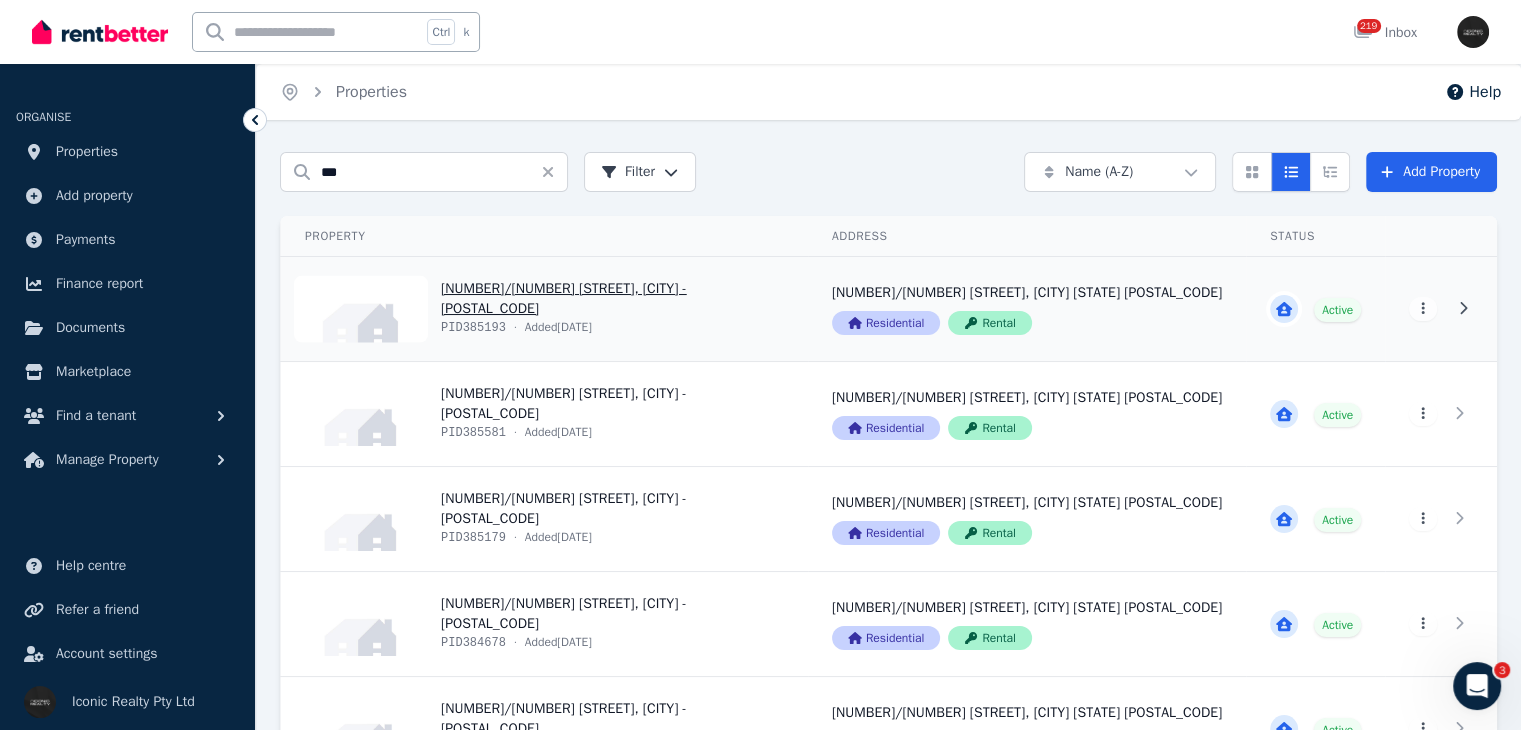 click on "View property details" at bounding box center [544, 309] 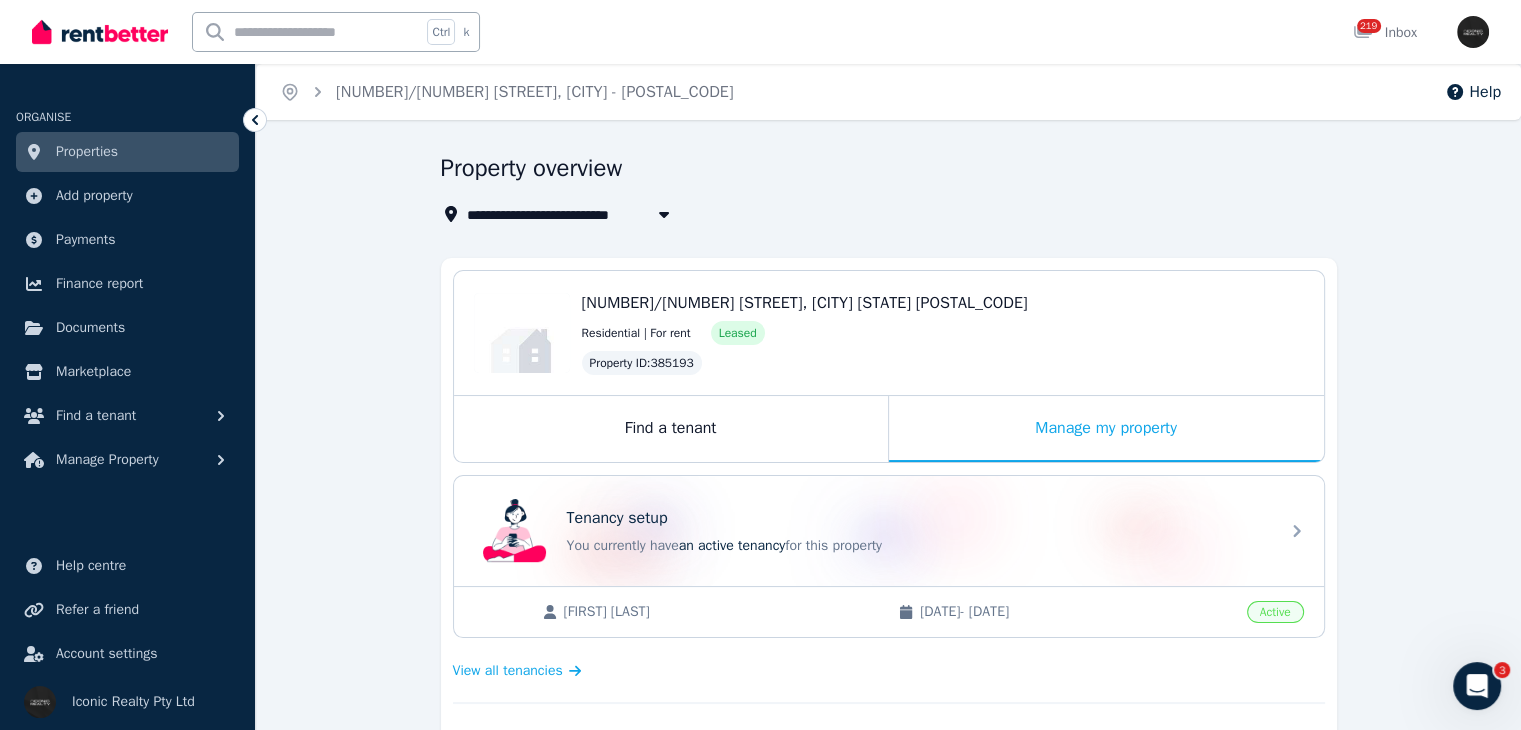 click on "3/1 Henderson St, Bondi Edit 3/1 Henderson St, Bondi NSW 2026 Residential    | For rent Leased Property ID :  385193 Find a tenant Manage my property Tenancy setup You currently have  an active tenancy  for this property Millie Smith 18/11/2024  -   17/11/2025 Active View all tenancies Condition report Complete entry, routine, and exit inspections with digital condition reports Bond Bond request and payment details Rental payments Track rental payment schedule Expenses Record any expenses for your property and feed them into the reports Tenant bills Send bills to your tenant and keep track of the payment status Maintenance and repairs Track and manage maintenance requests from your tenant Compliance and smoke alarms ... Finance report Generate end-of-year report and see the income and expenses for your property Tenant messaging Communicate with your tenant through messaging" at bounding box center [889, 845] 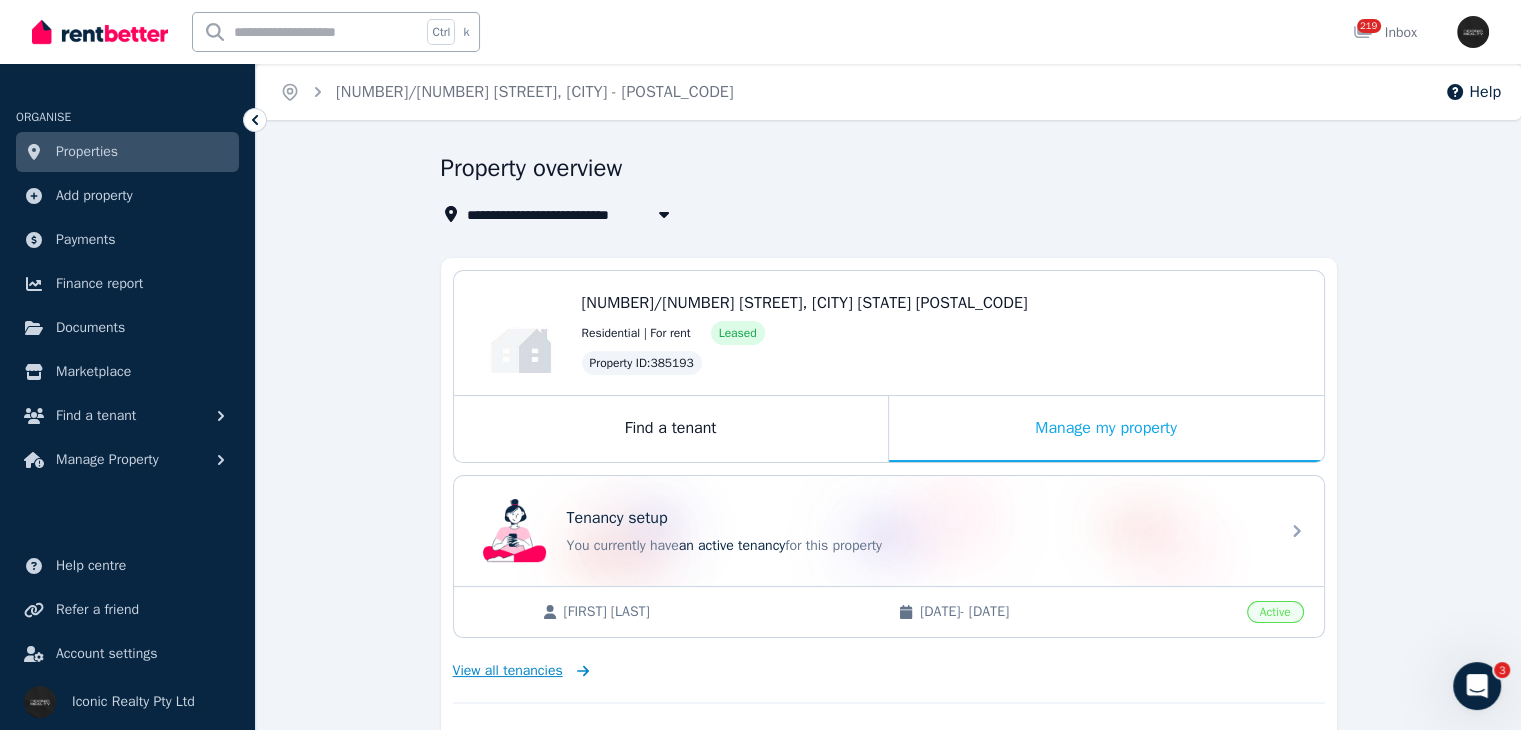click on "View all tenancies" at bounding box center (508, 671) 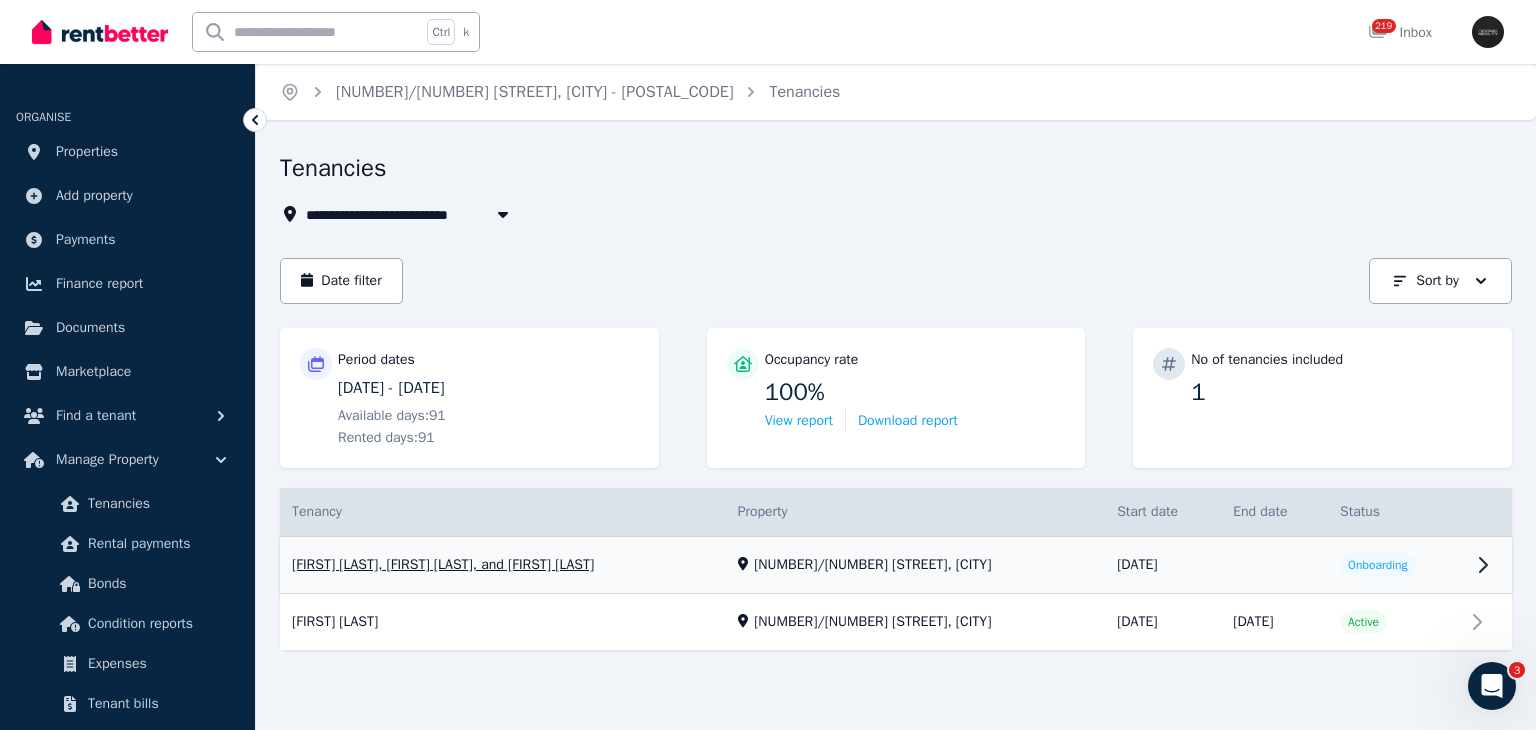 click on "View property details" at bounding box center (896, 565) 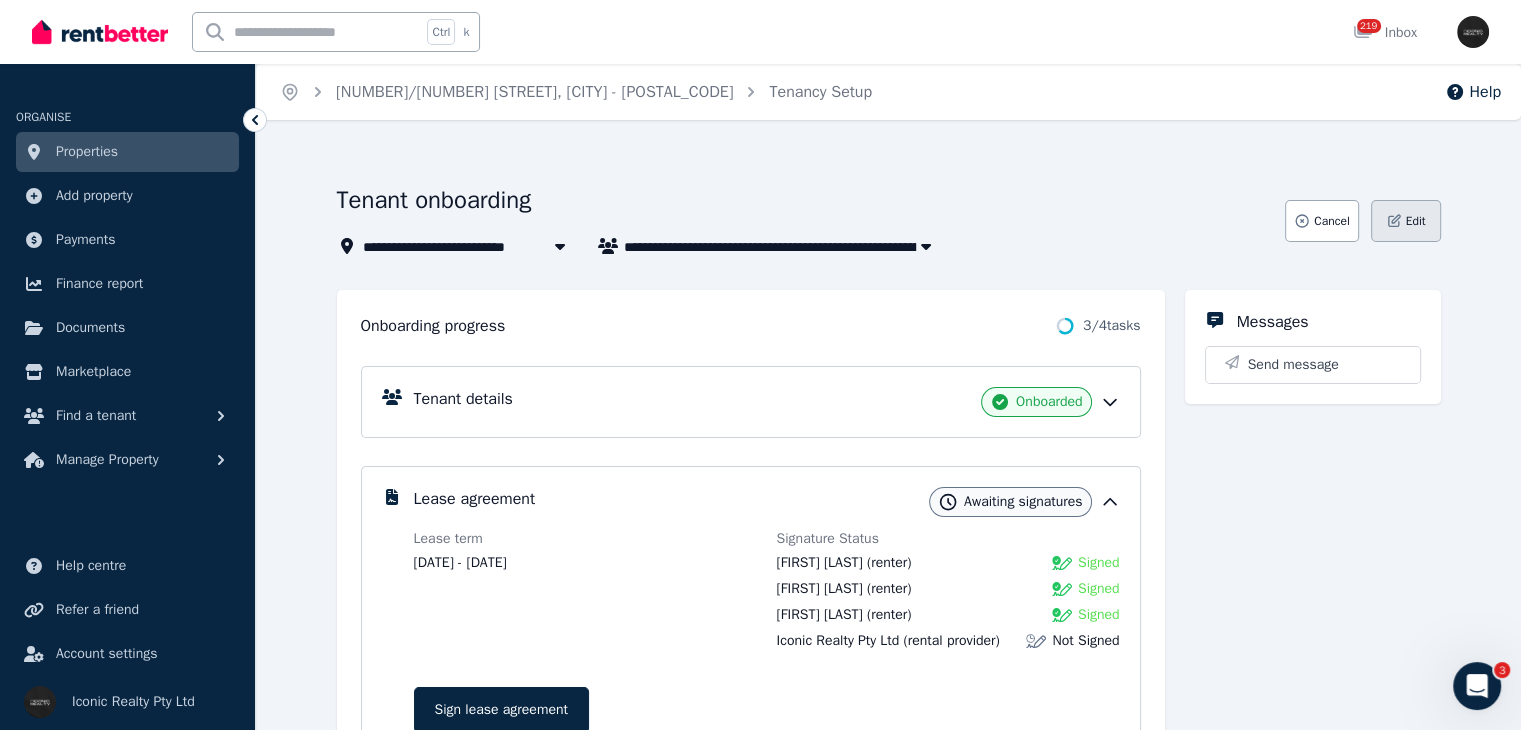 click 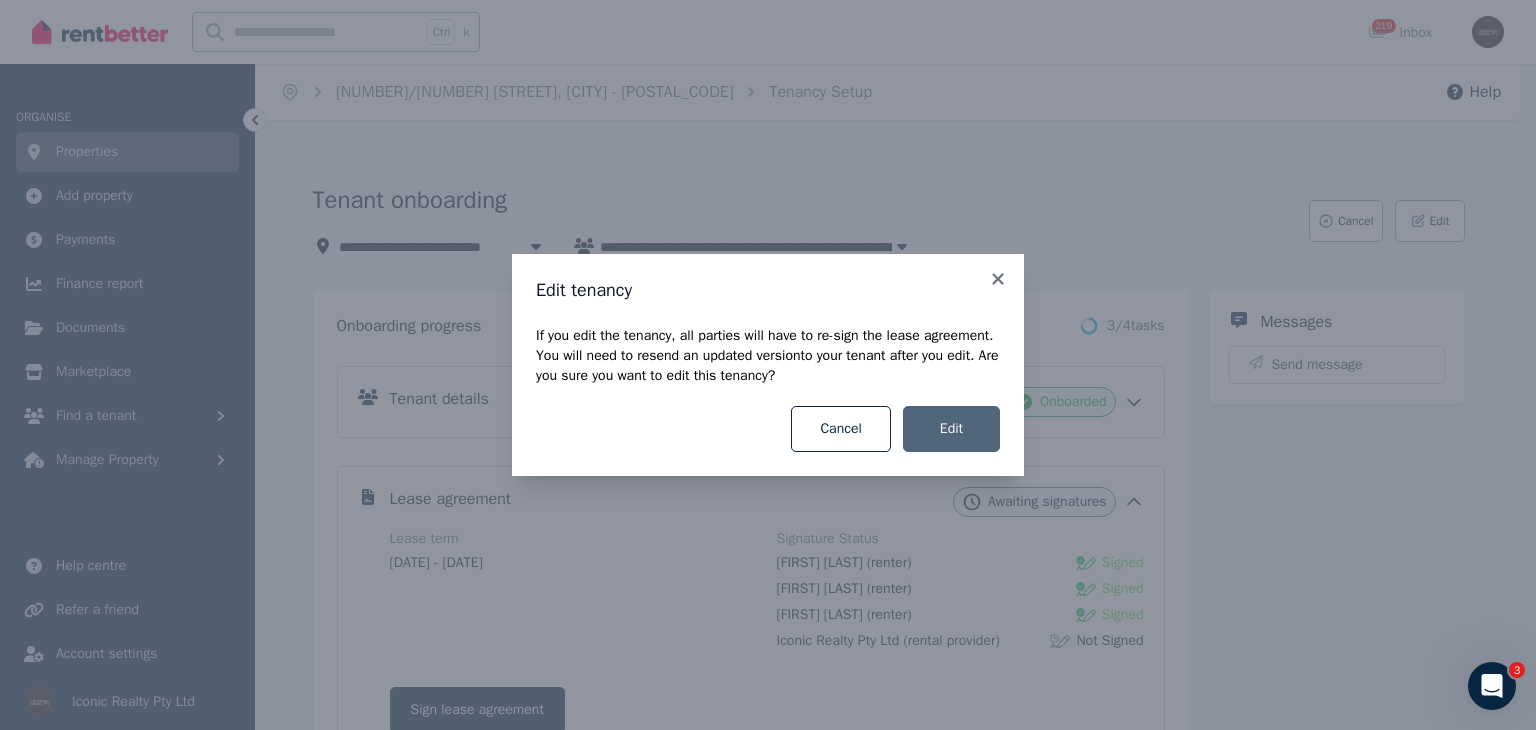 click on "Edit" at bounding box center (951, 429) 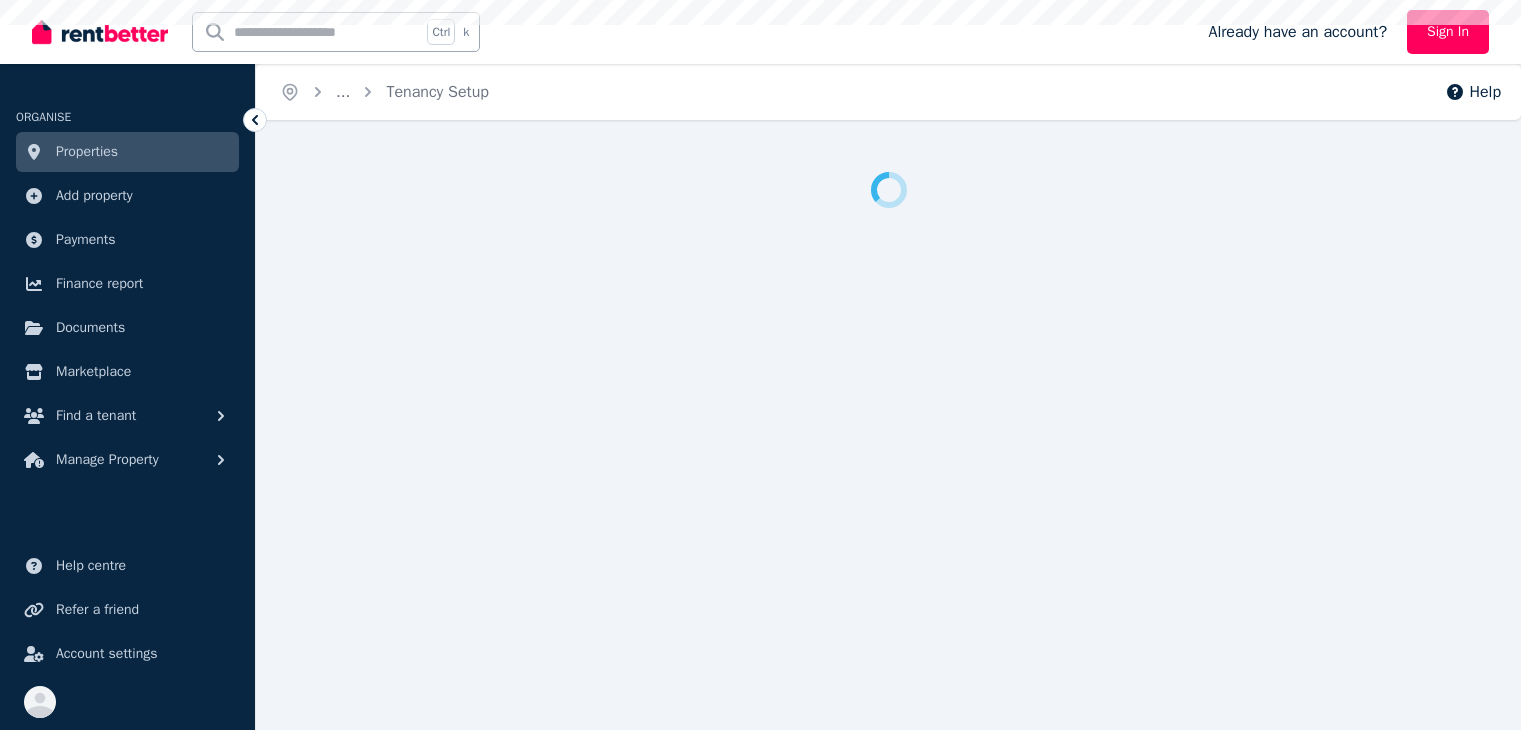 scroll, scrollTop: 0, scrollLeft: 0, axis: both 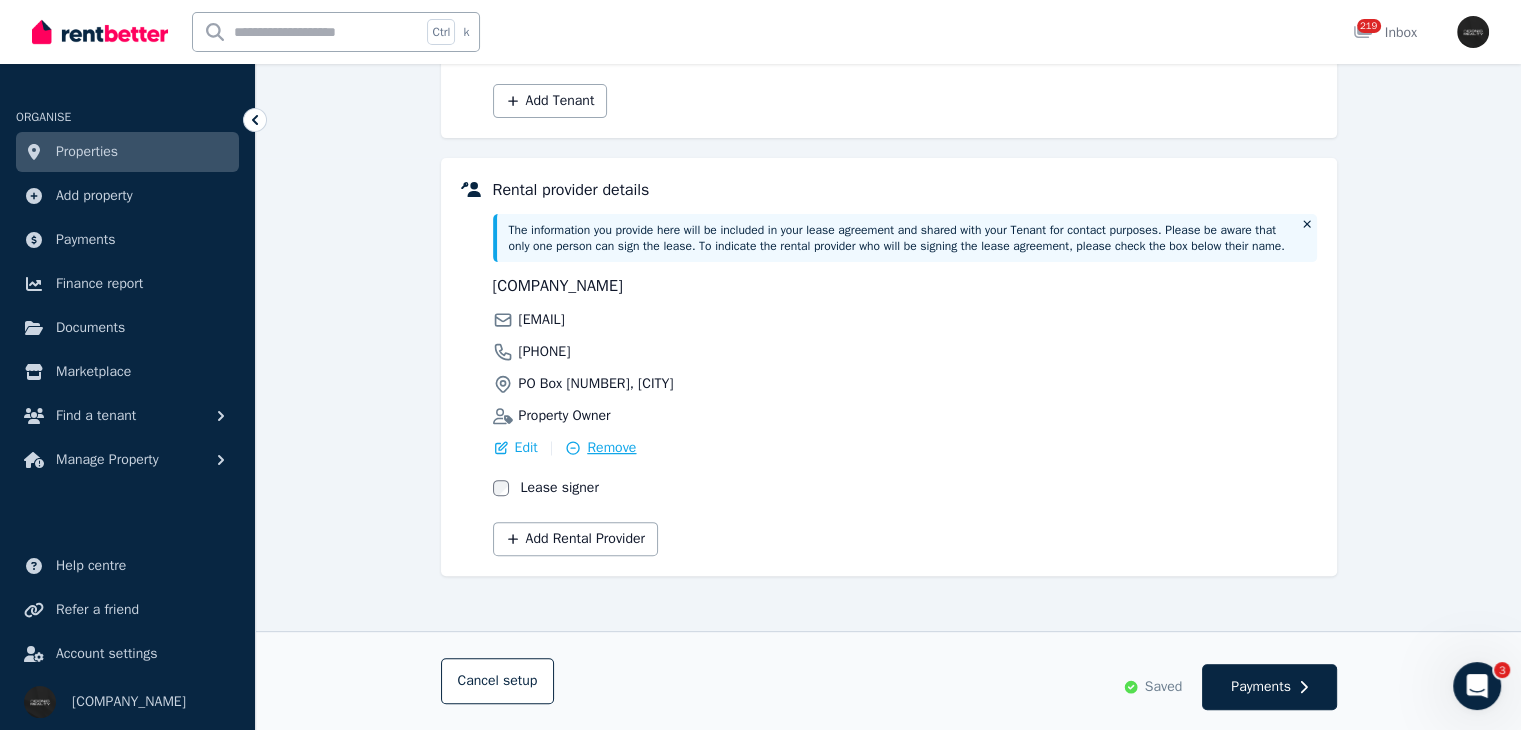 click on "Remove" at bounding box center [611, 448] 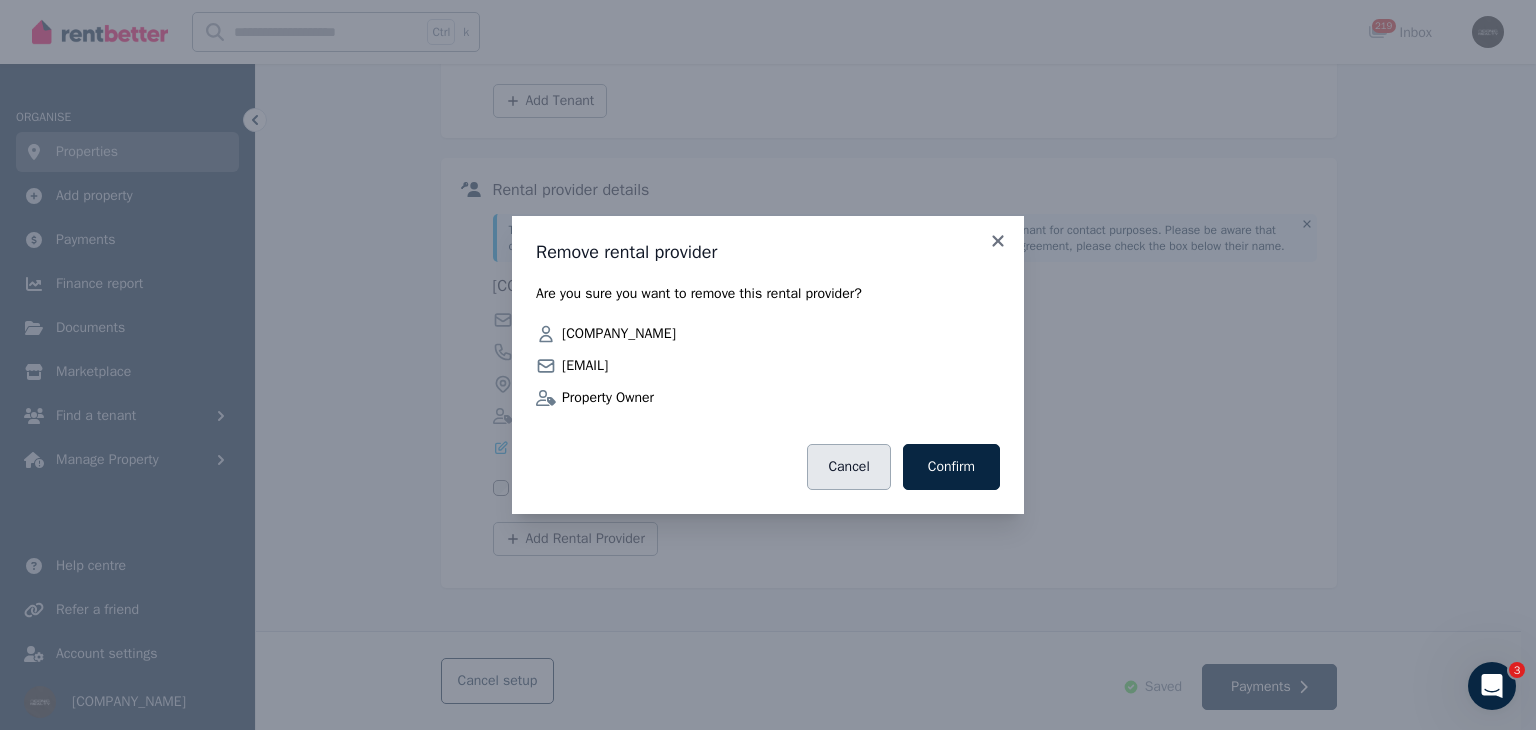 click on "Cancel" at bounding box center [848, 467] 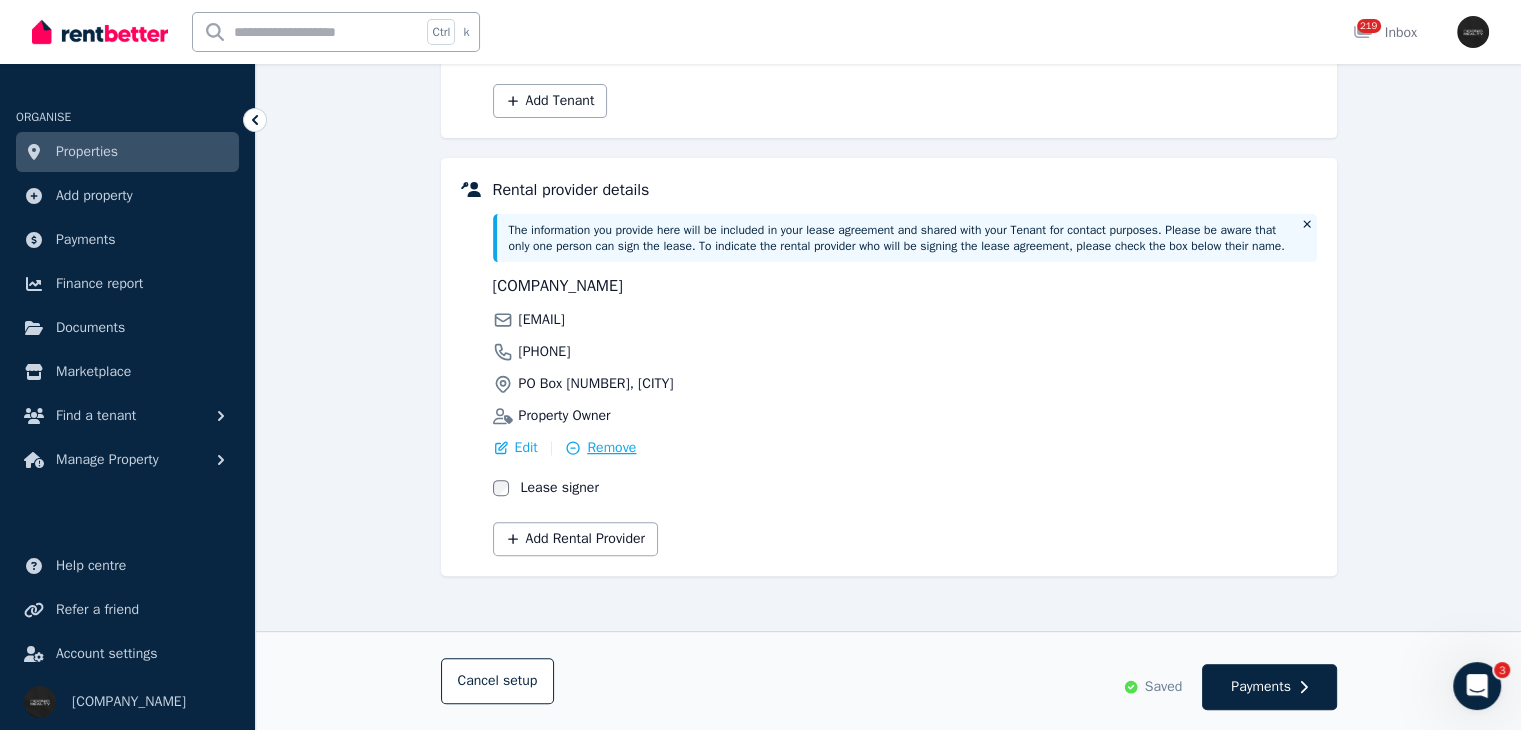 click on "Remove" at bounding box center (611, 448) 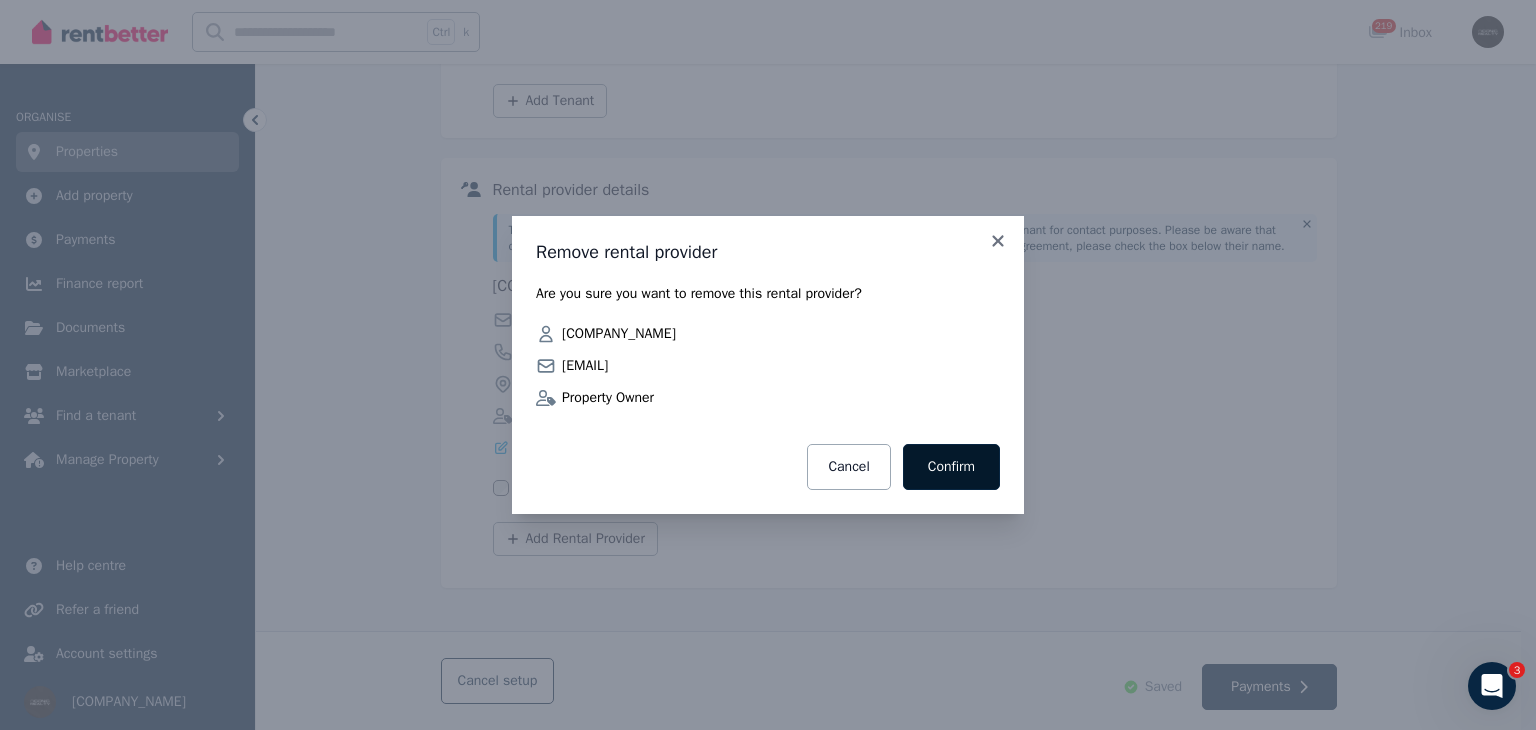 click on "Confirm" at bounding box center [951, 467] 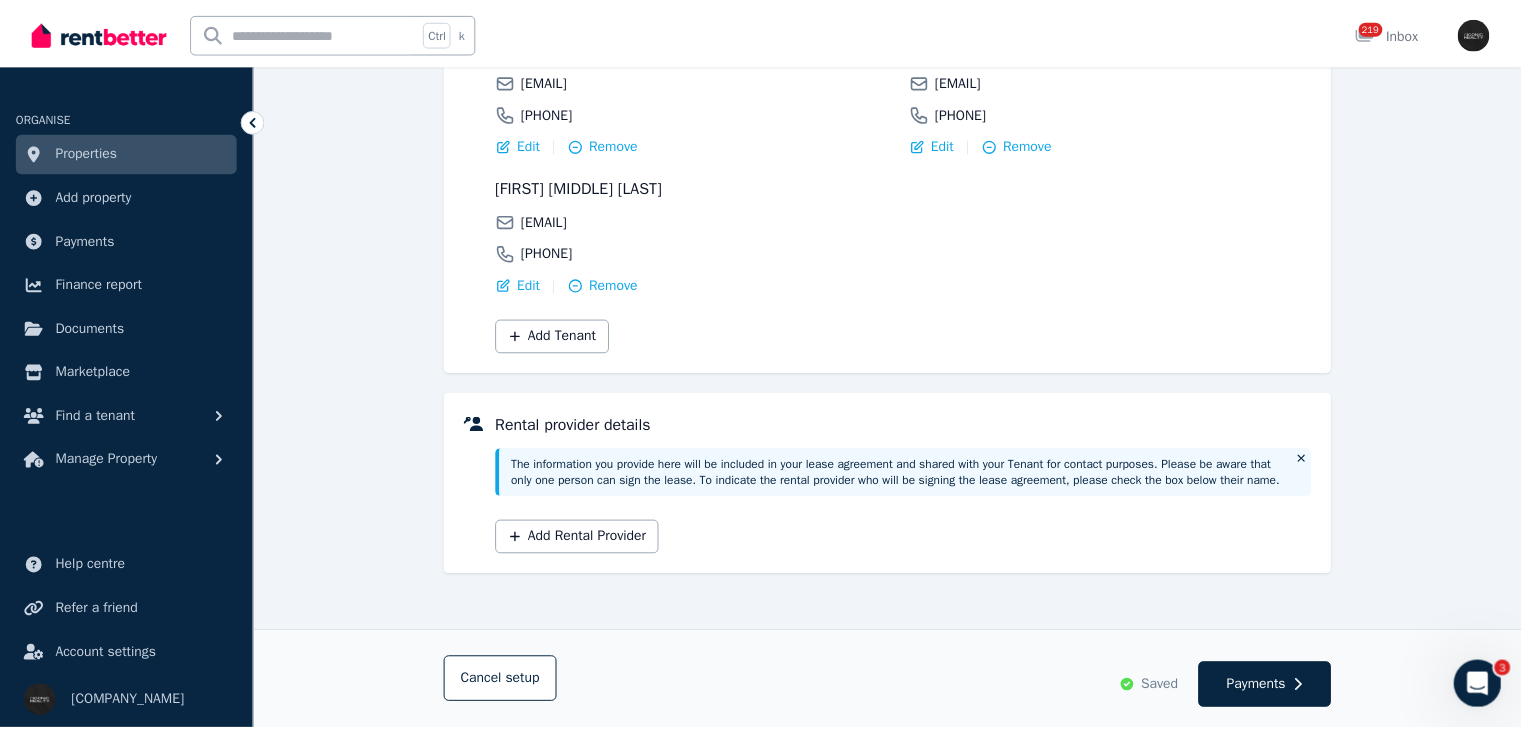 scroll, scrollTop: 336, scrollLeft: 0, axis: vertical 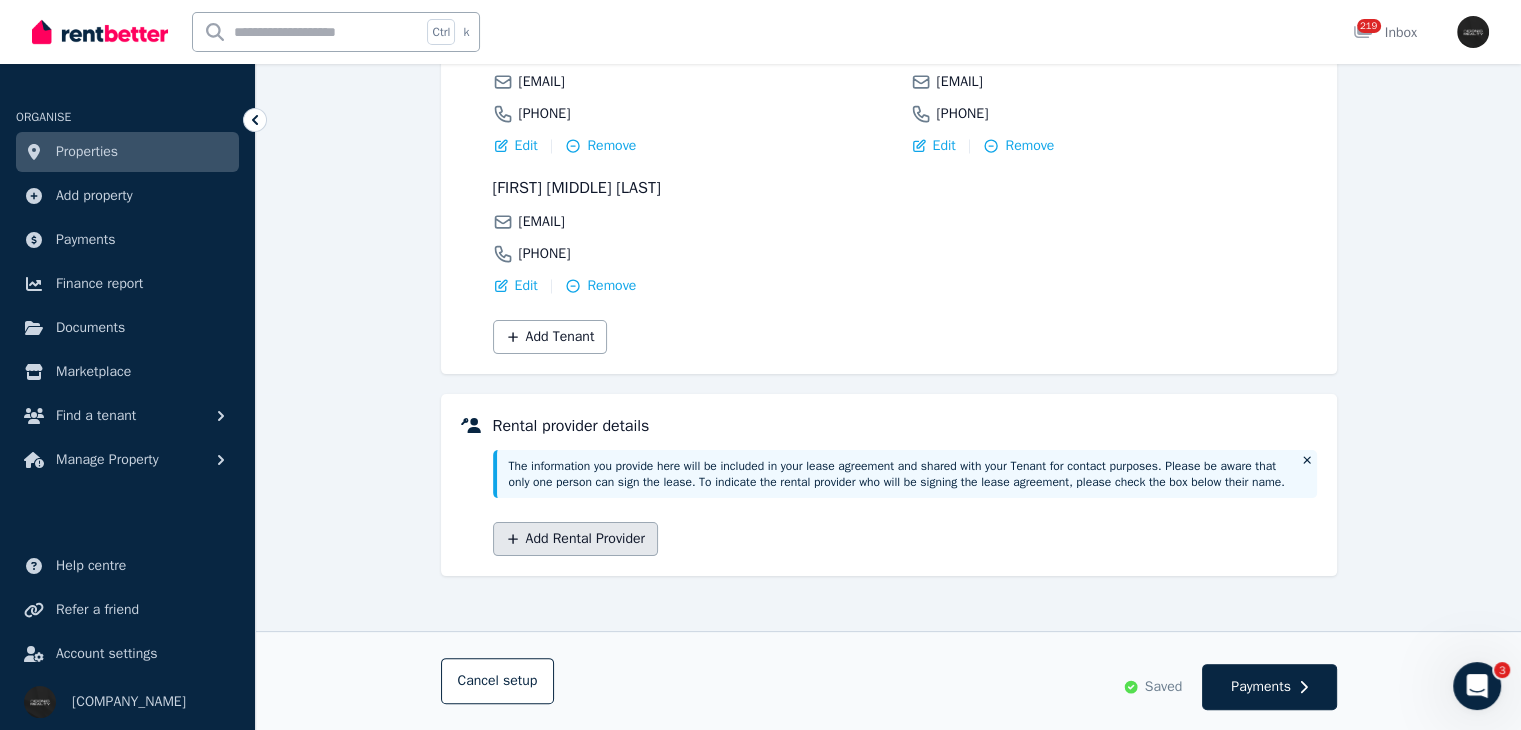 click on "Add Rental Provider" at bounding box center [575, 539] 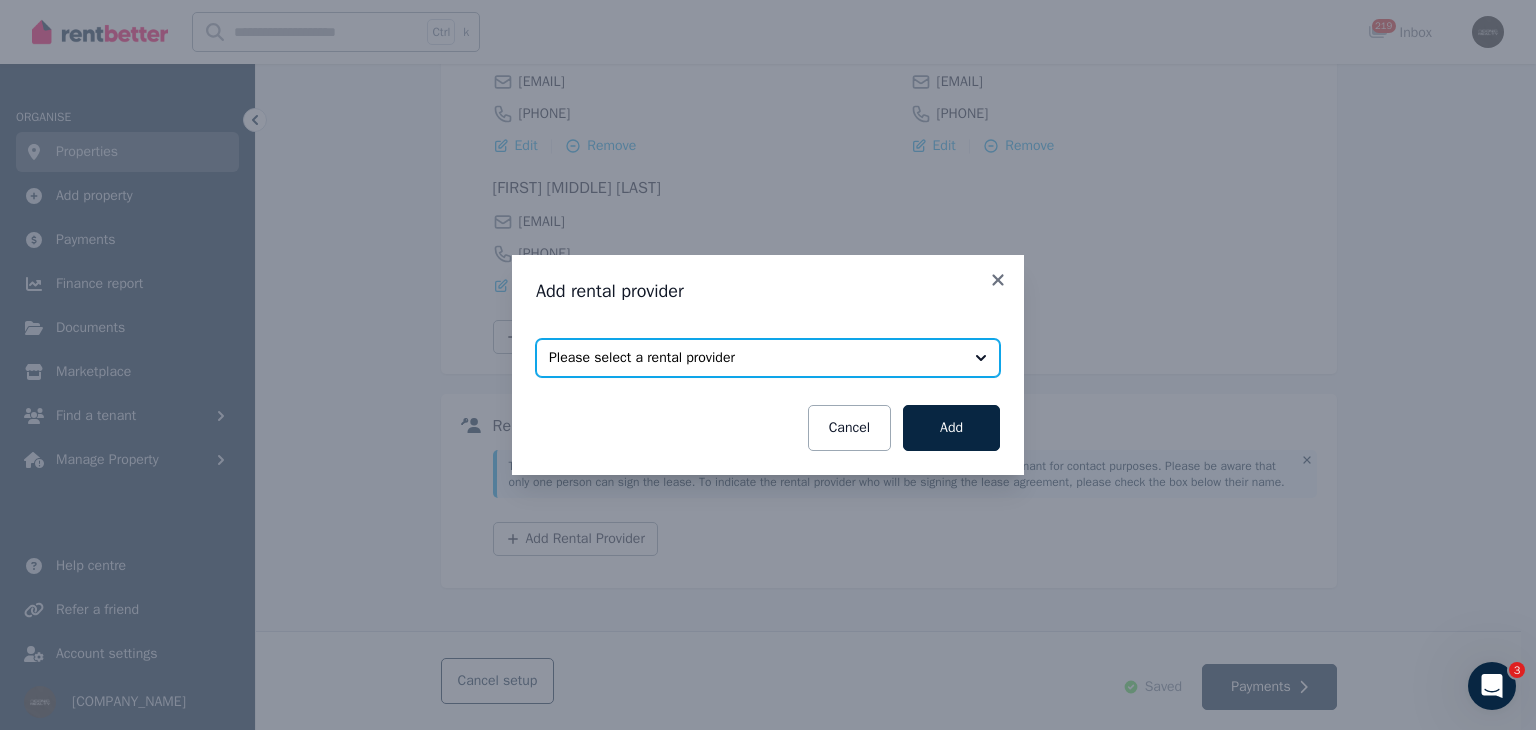 click on "Please select a rental provider" at bounding box center [754, 358] 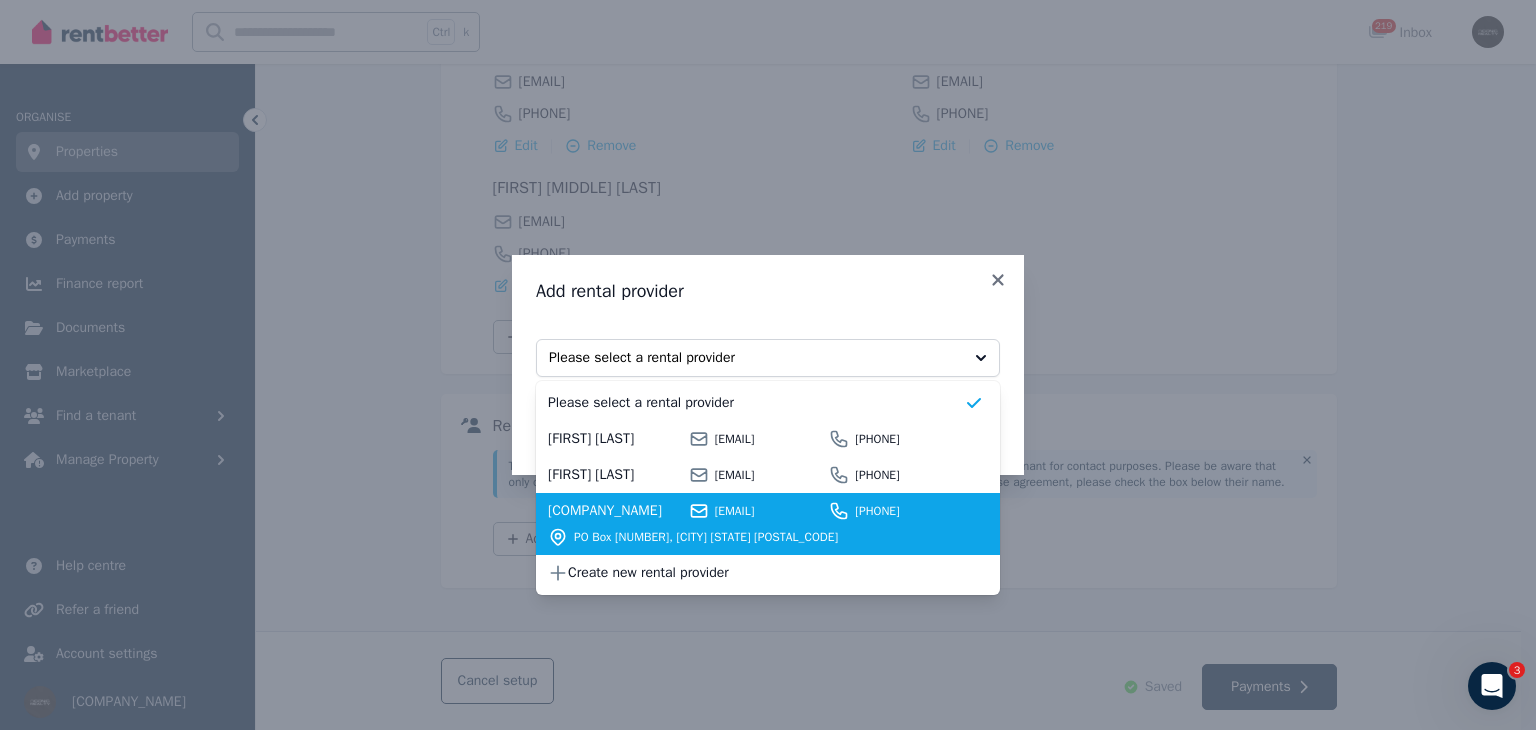 click on "[COMPANY_NAME] [EMAIL] [PHONE] PO Box [NUMBER], [CITY] [STATE] [POSTAL_CODE]" at bounding box center [756, 524] 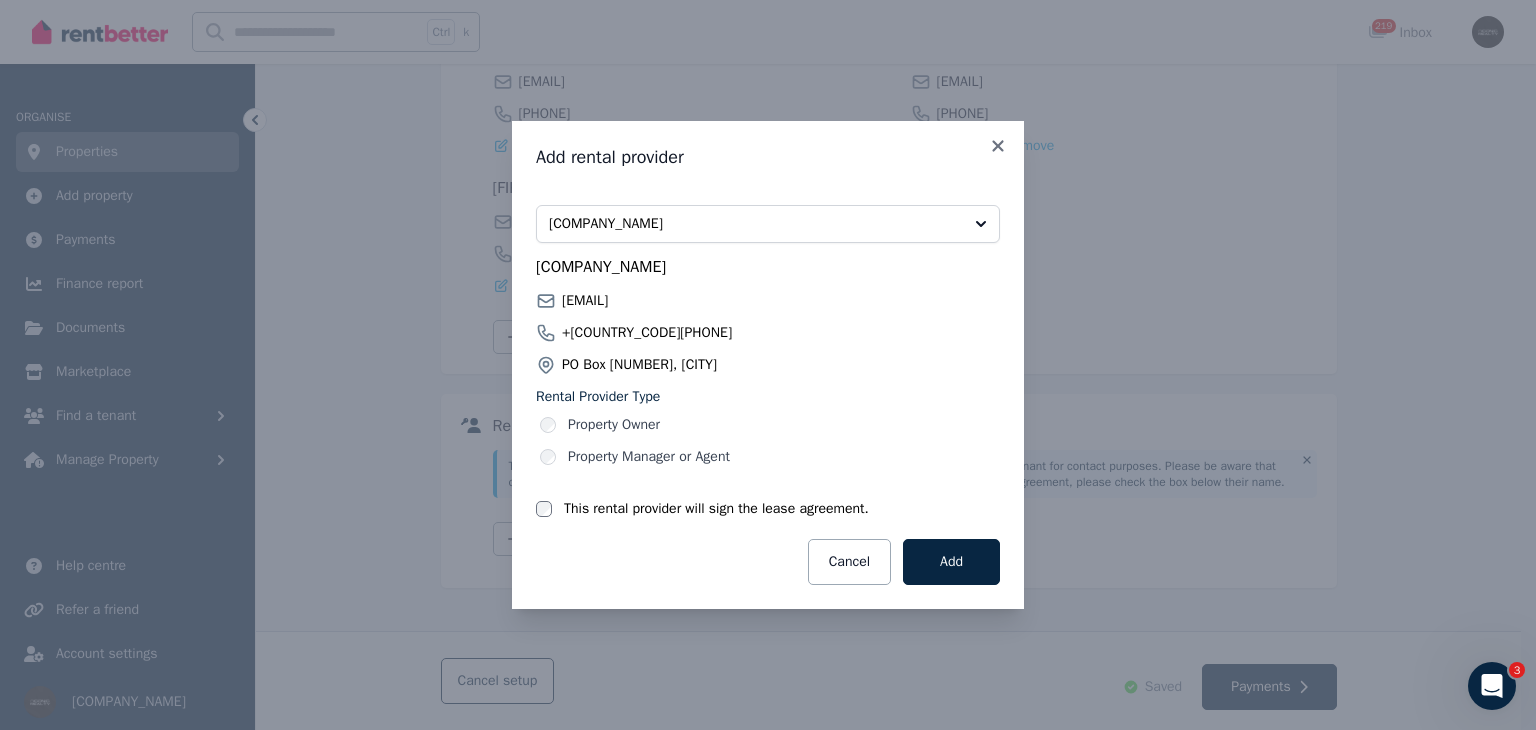 click on "Property Manager or Agent" at bounding box center (649, 457) 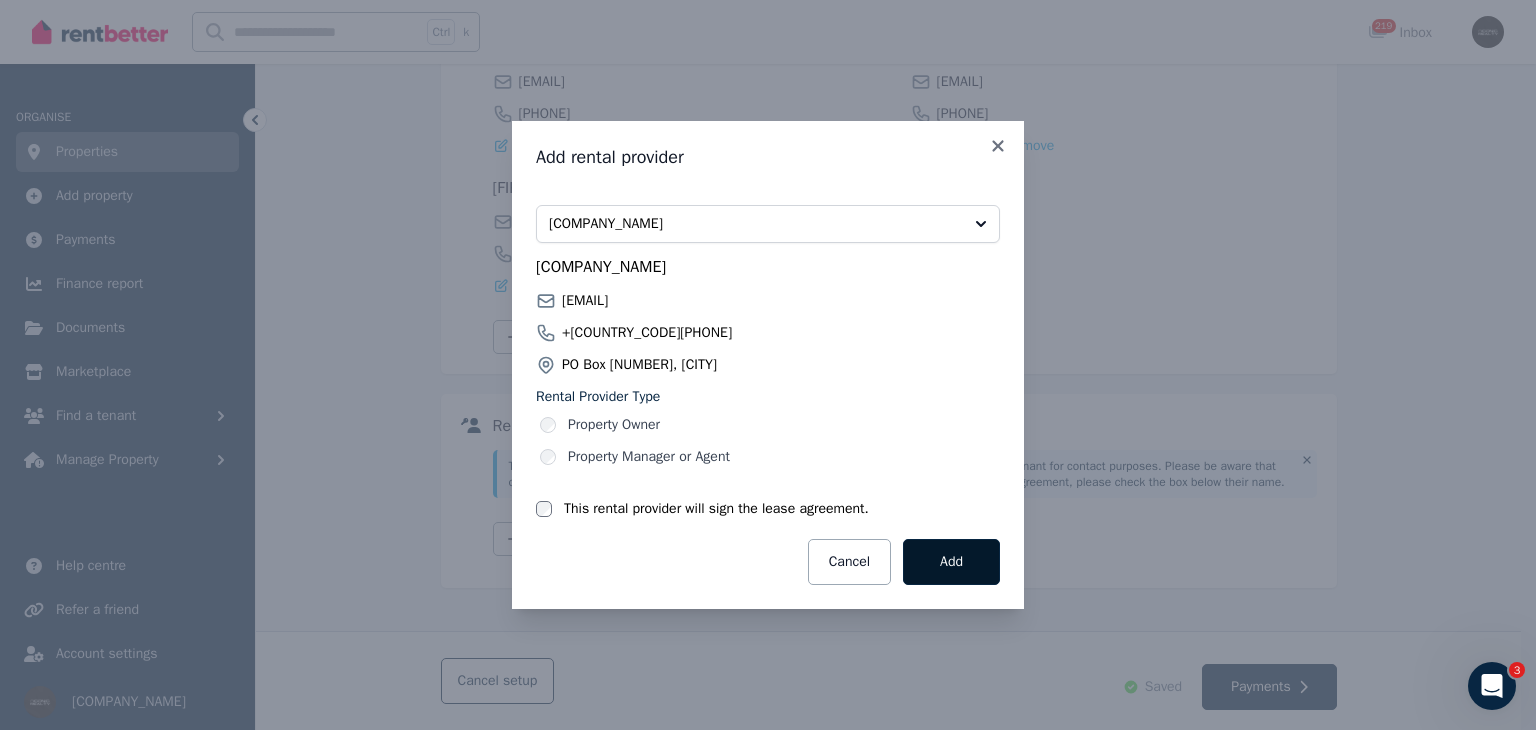 click on "Add" at bounding box center (951, 562) 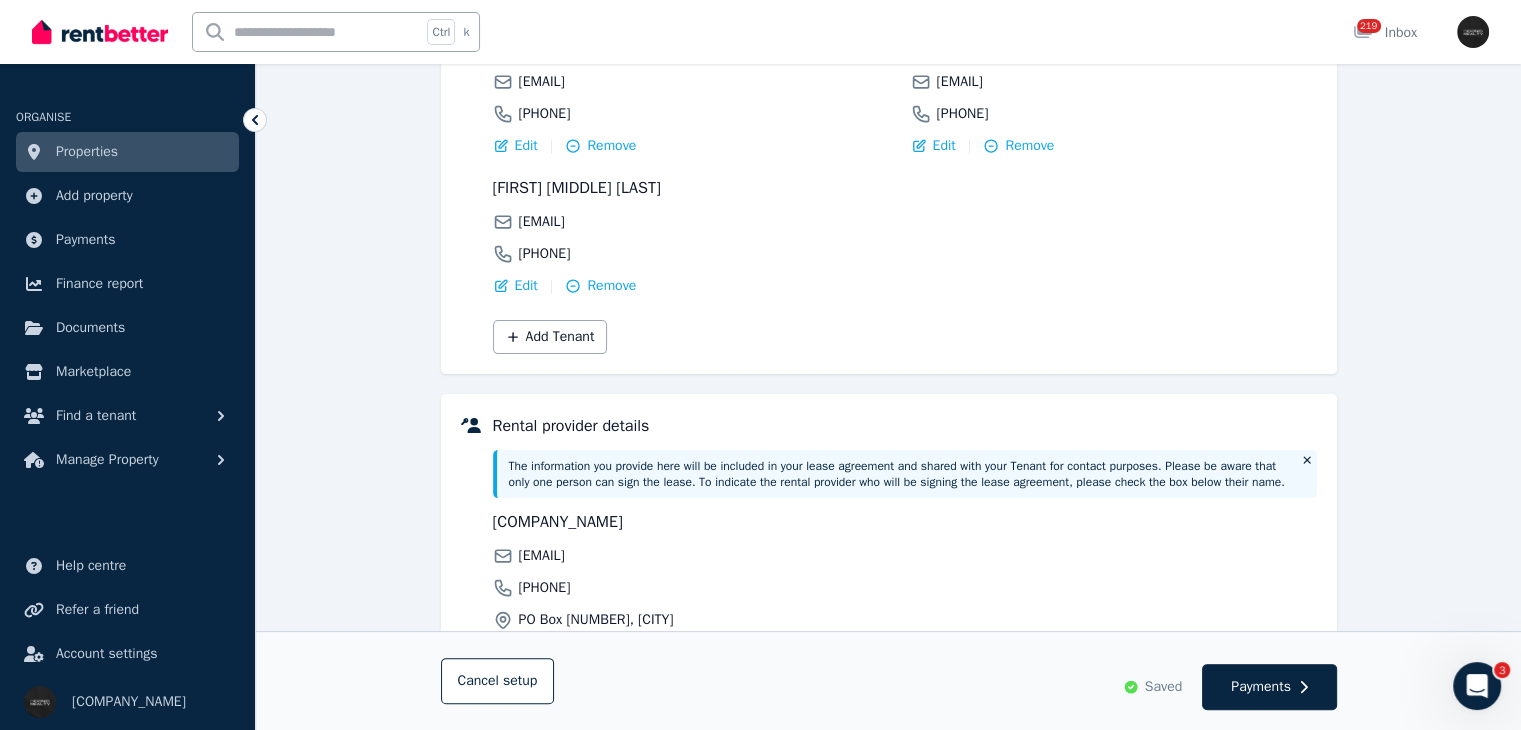 scroll, scrollTop: 572, scrollLeft: 0, axis: vertical 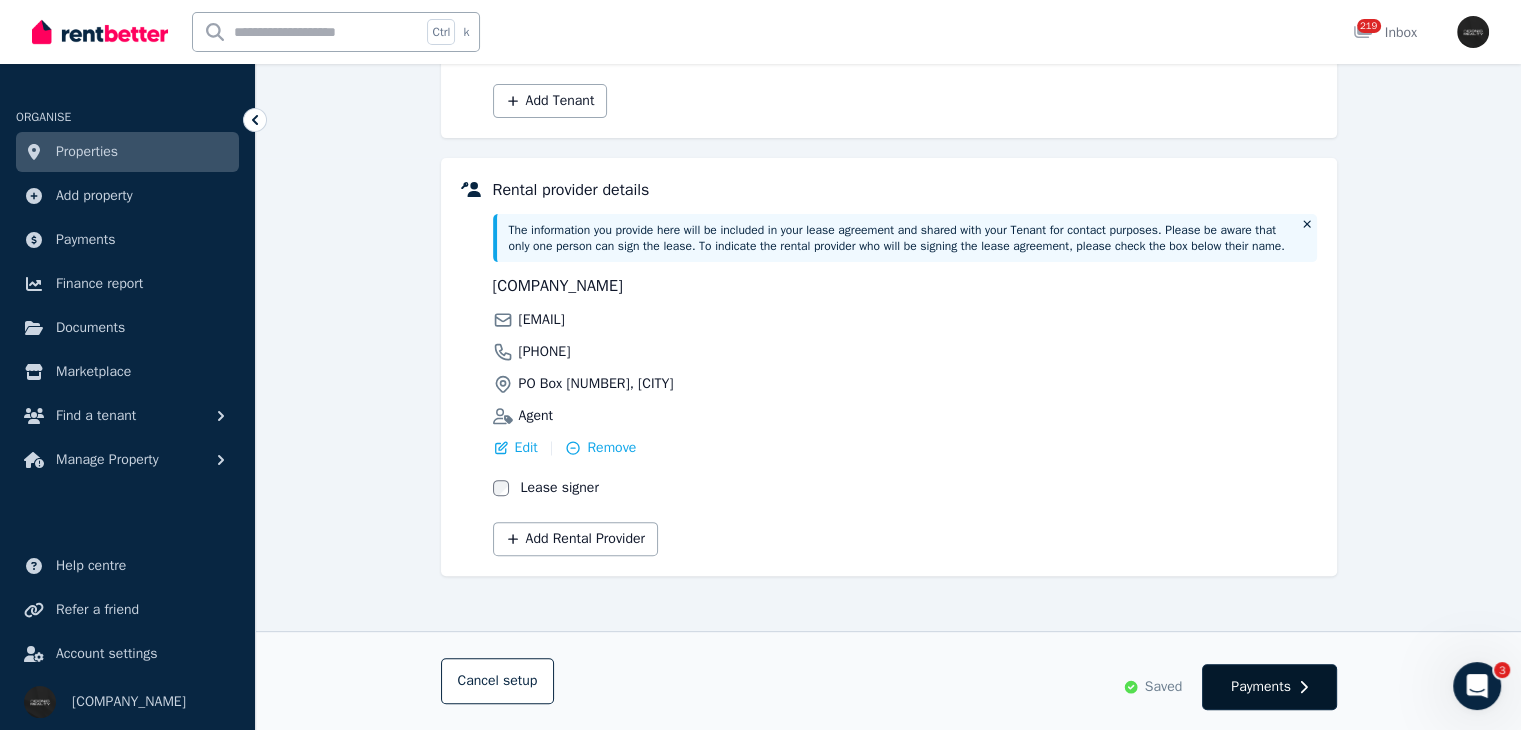 click on "Payments" at bounding box center (1261, 687) 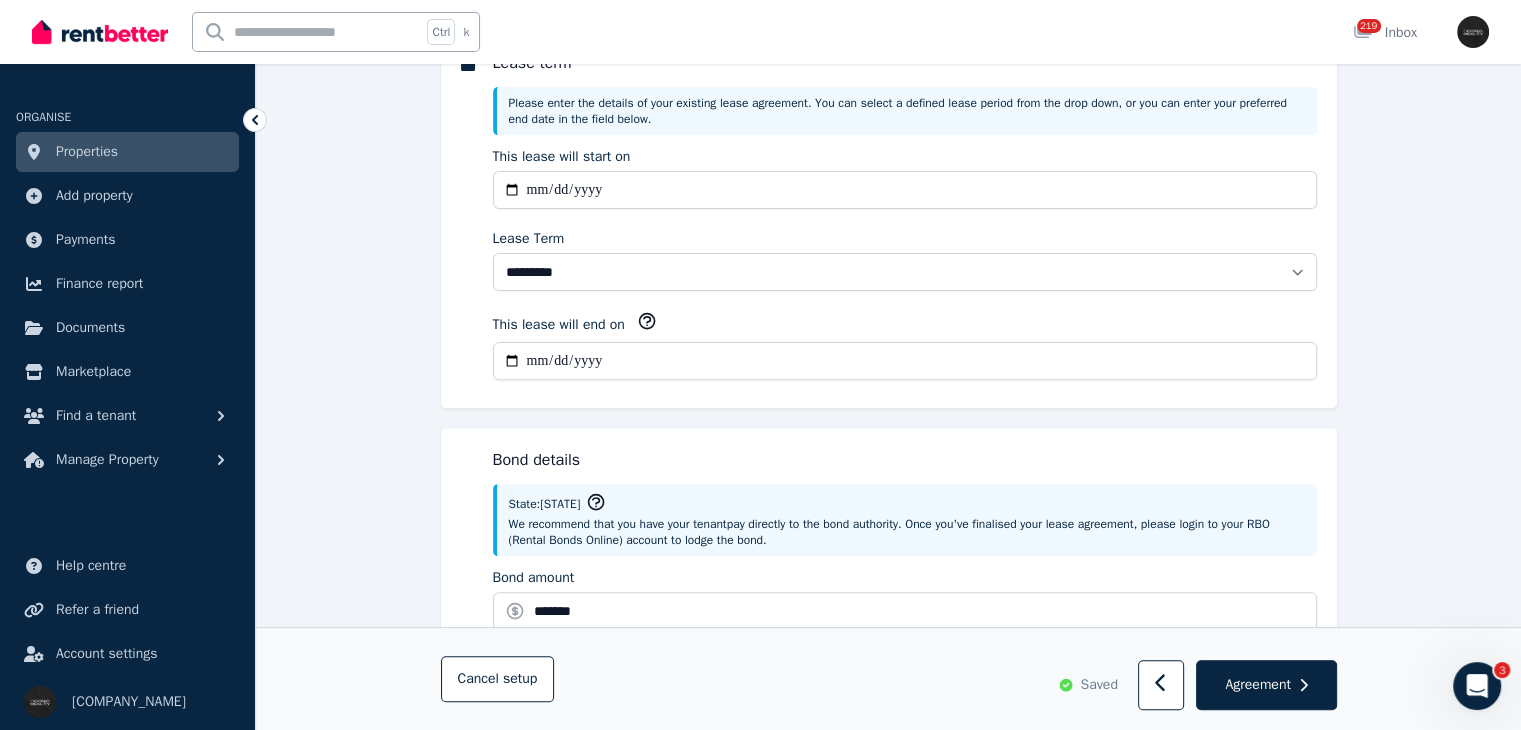 scroll, scrollTop: 0, scrollLeft: 0, axis: both 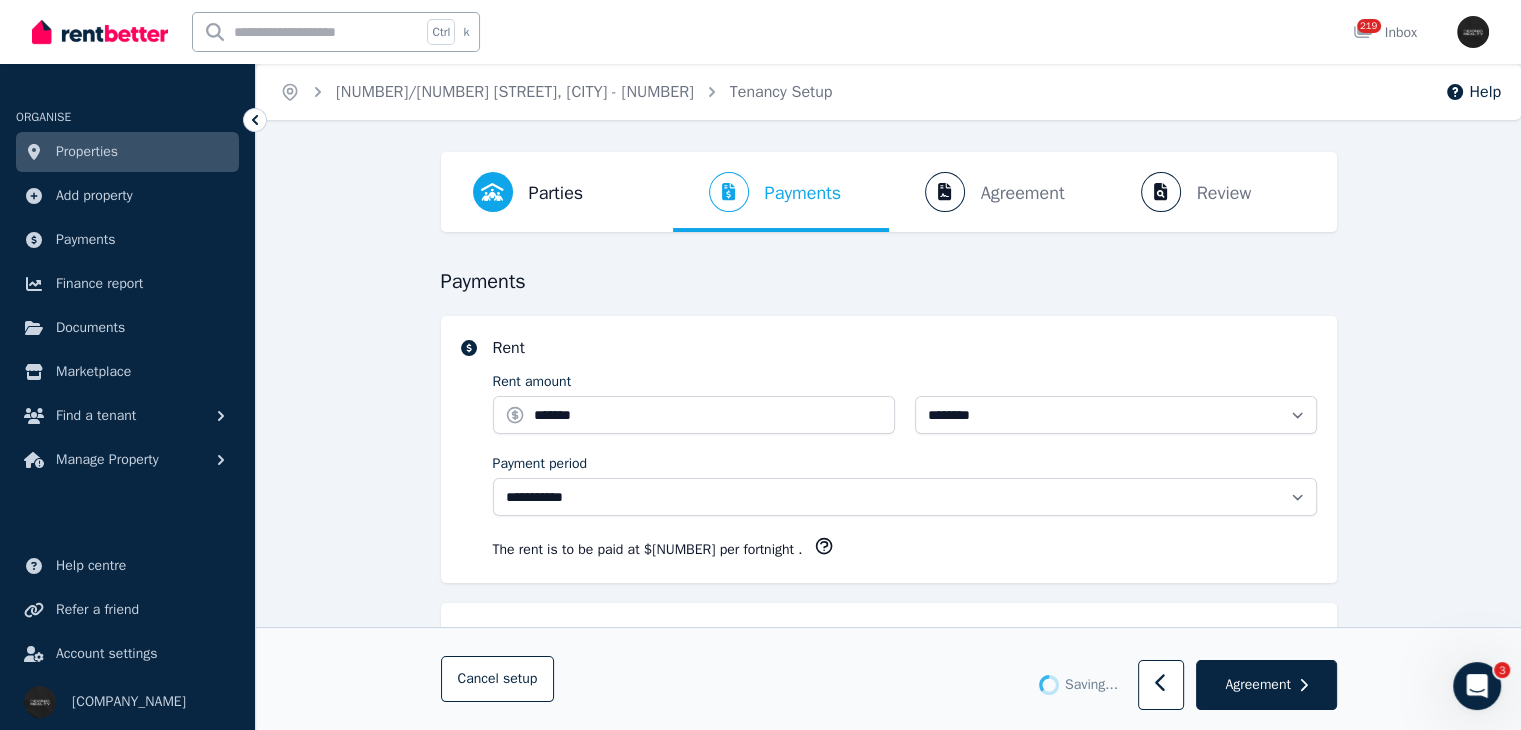 select on "**********" 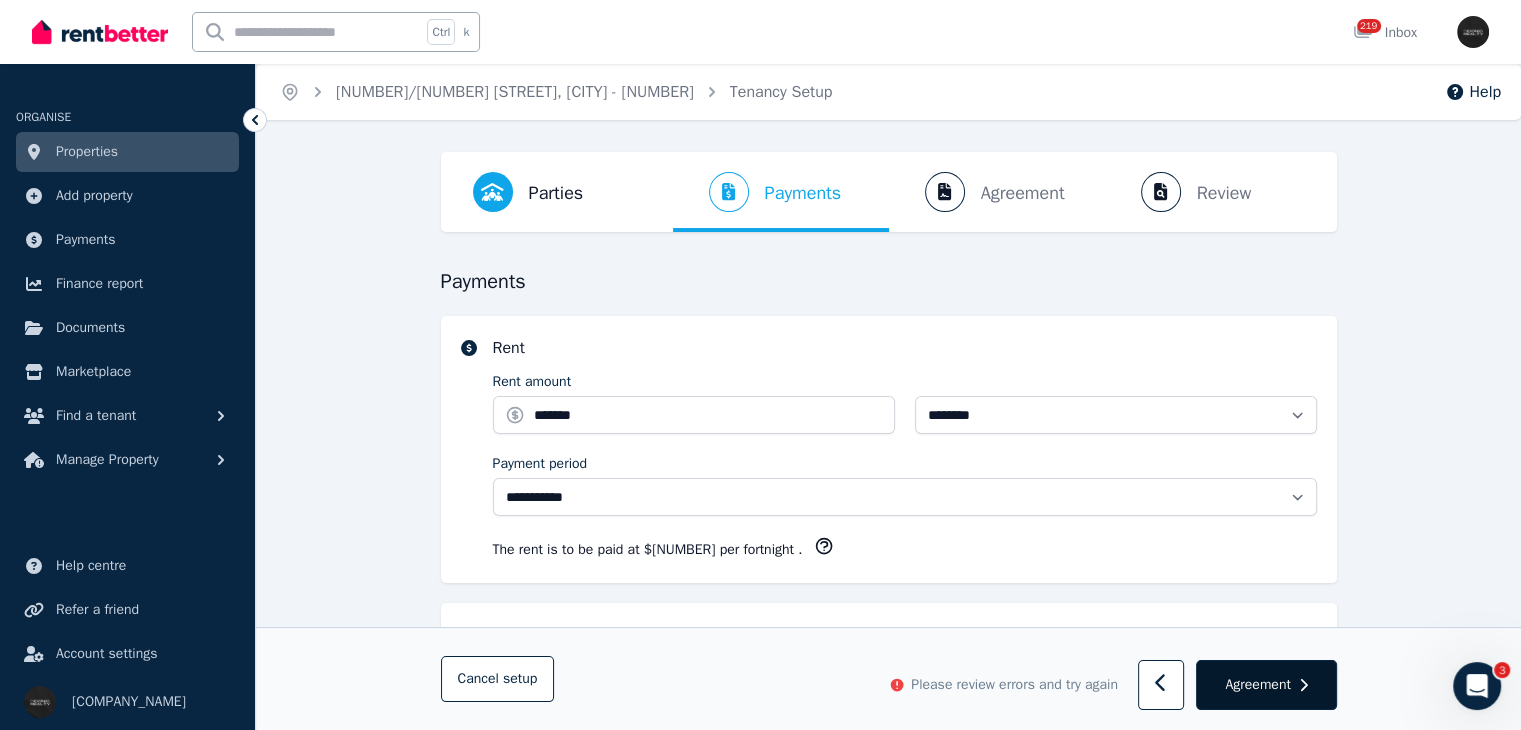 click on "Agreement" at bounding box center (1257, 685) 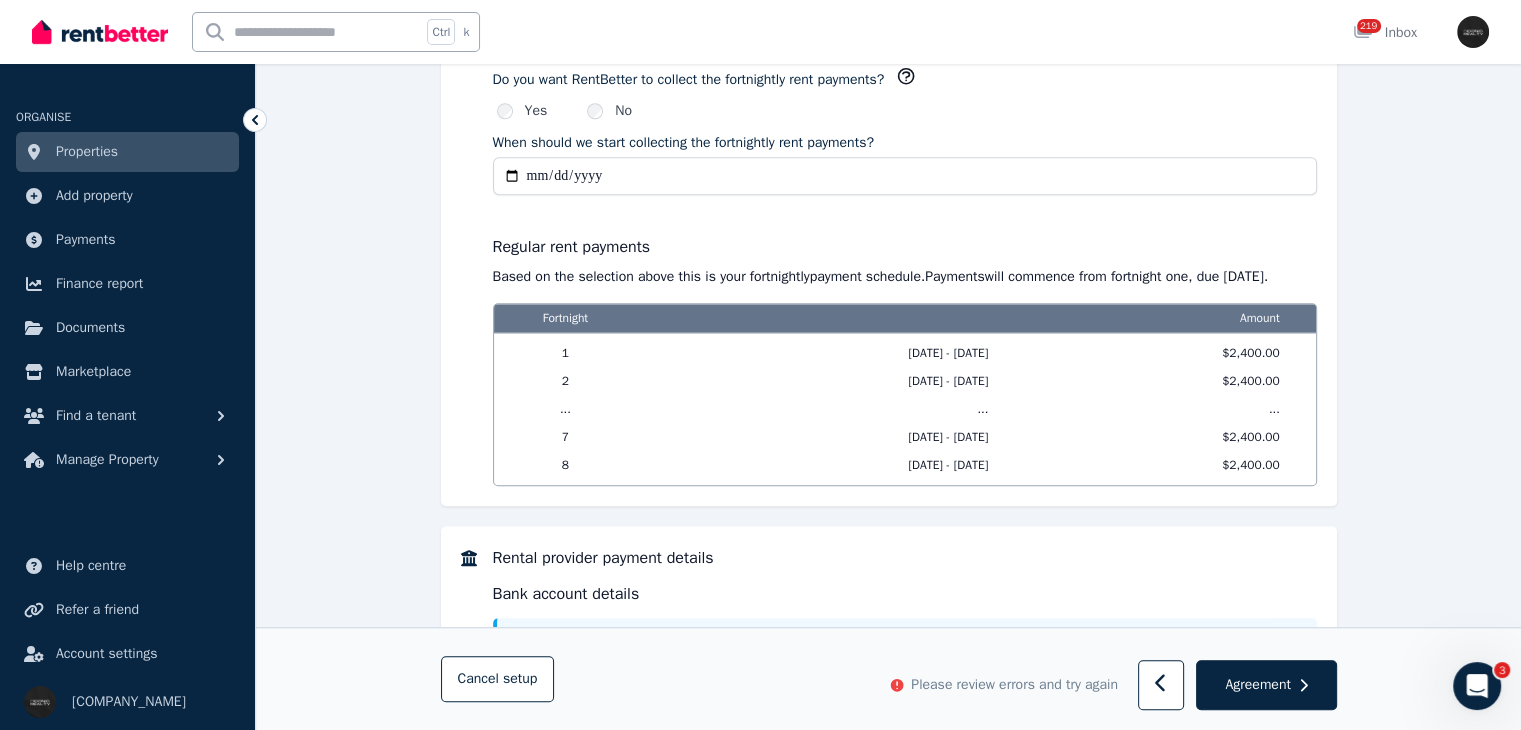 scroll, scrollTop: 1300, scrollLeft: 0, axis: vertical 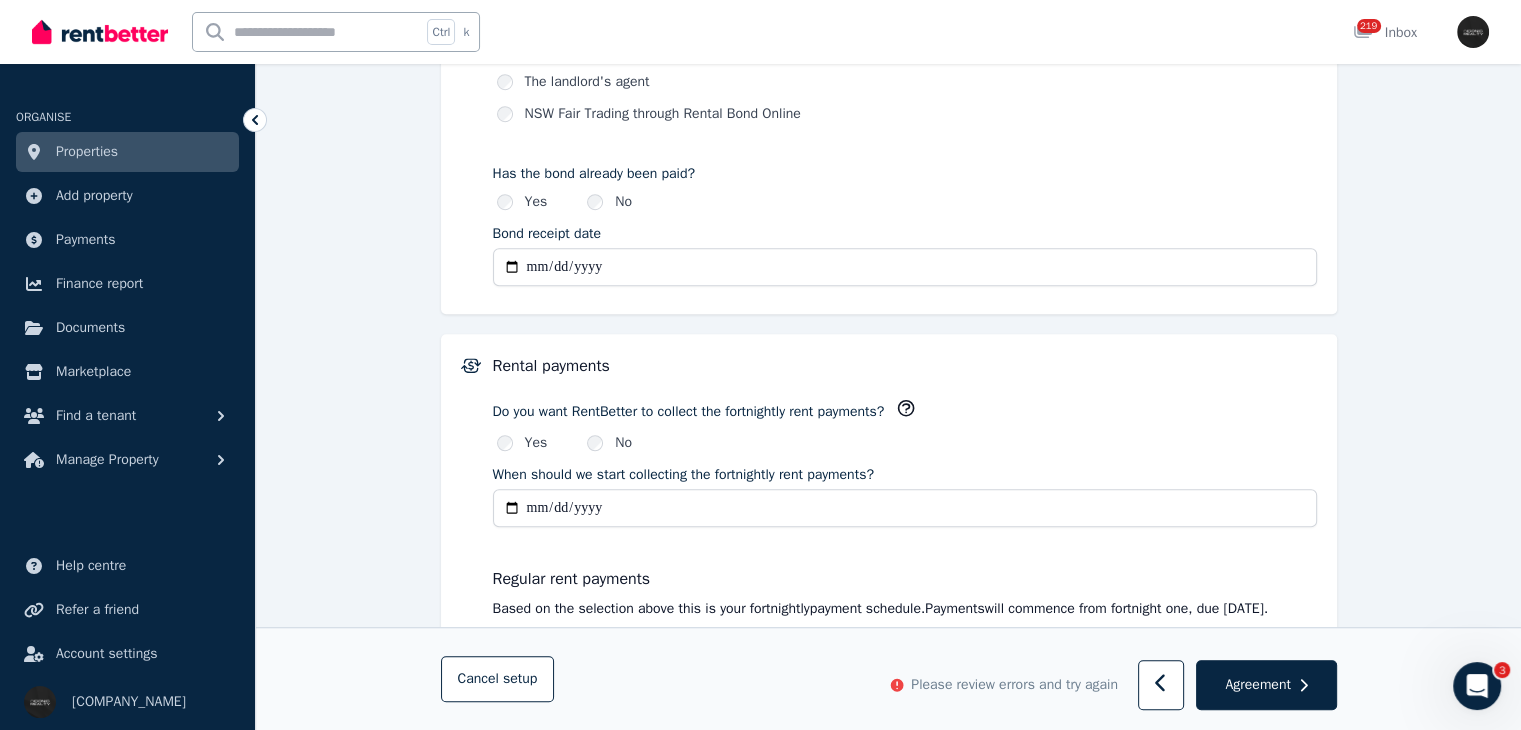 click on "**********" at bounding box center [905, 508] 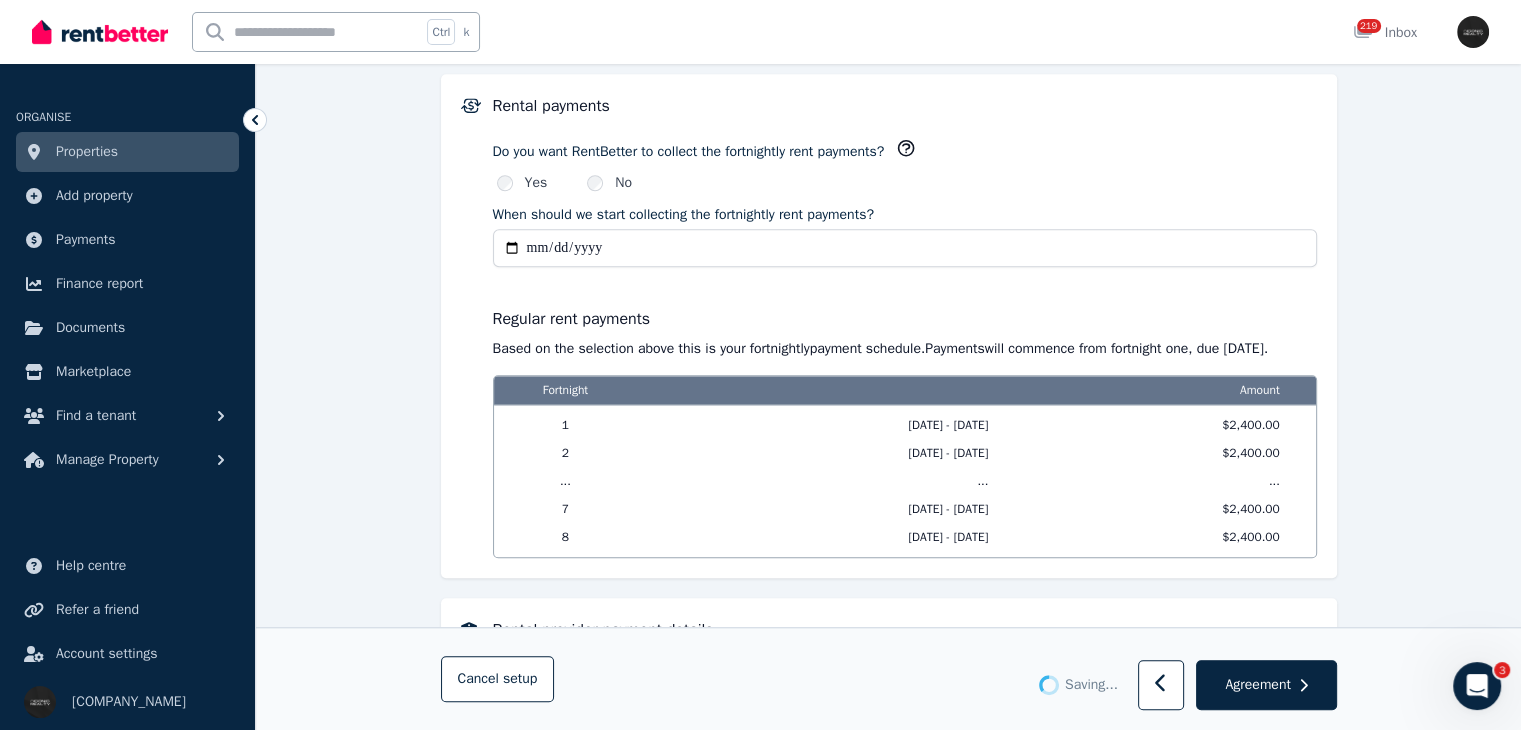 scroll, scrollTop: 1644, scrollLeft: 0, axis: vertical 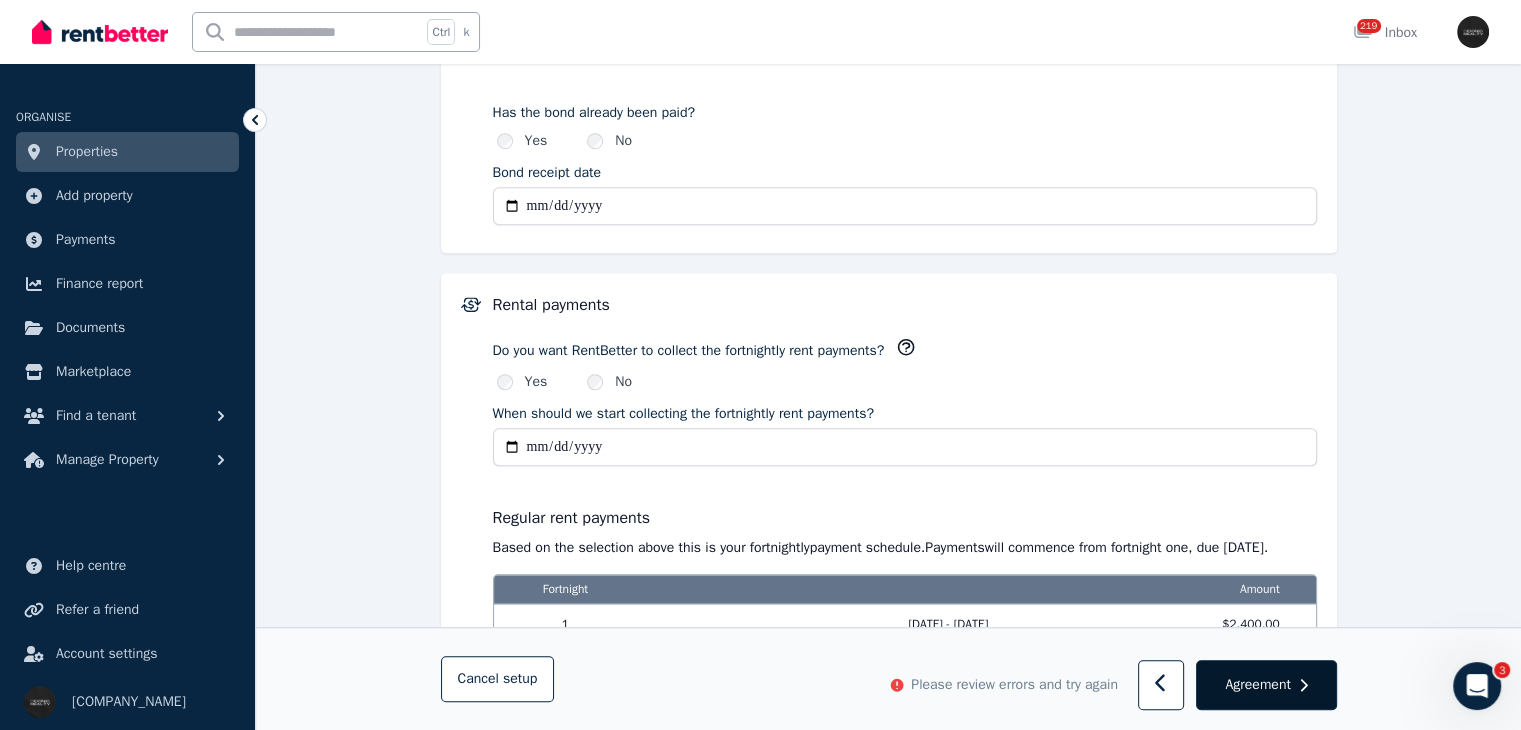 click on "Agreement" at bounding box center [1257, 685] 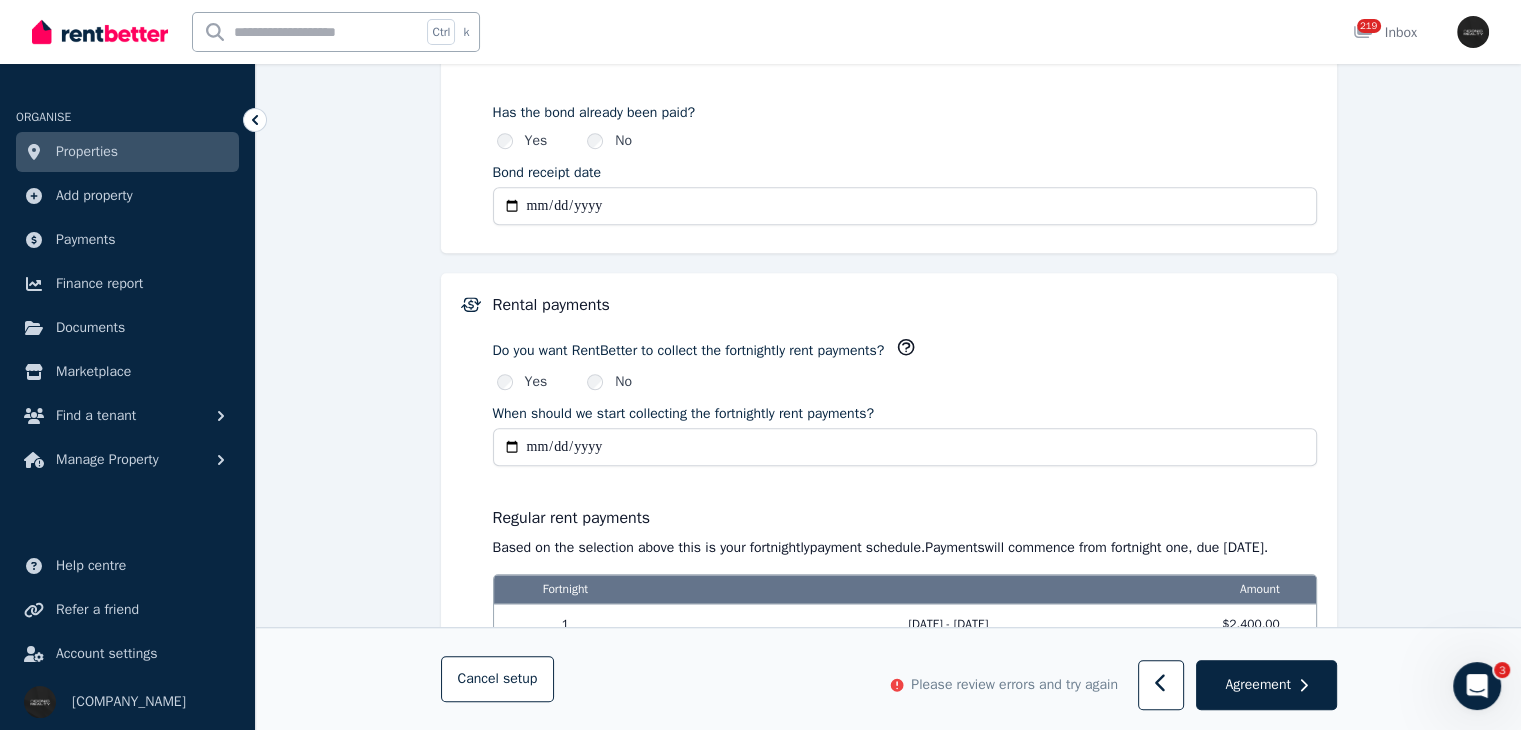 scroll, scrollTop: 1844, scrollLeft: 0, axis: vertical 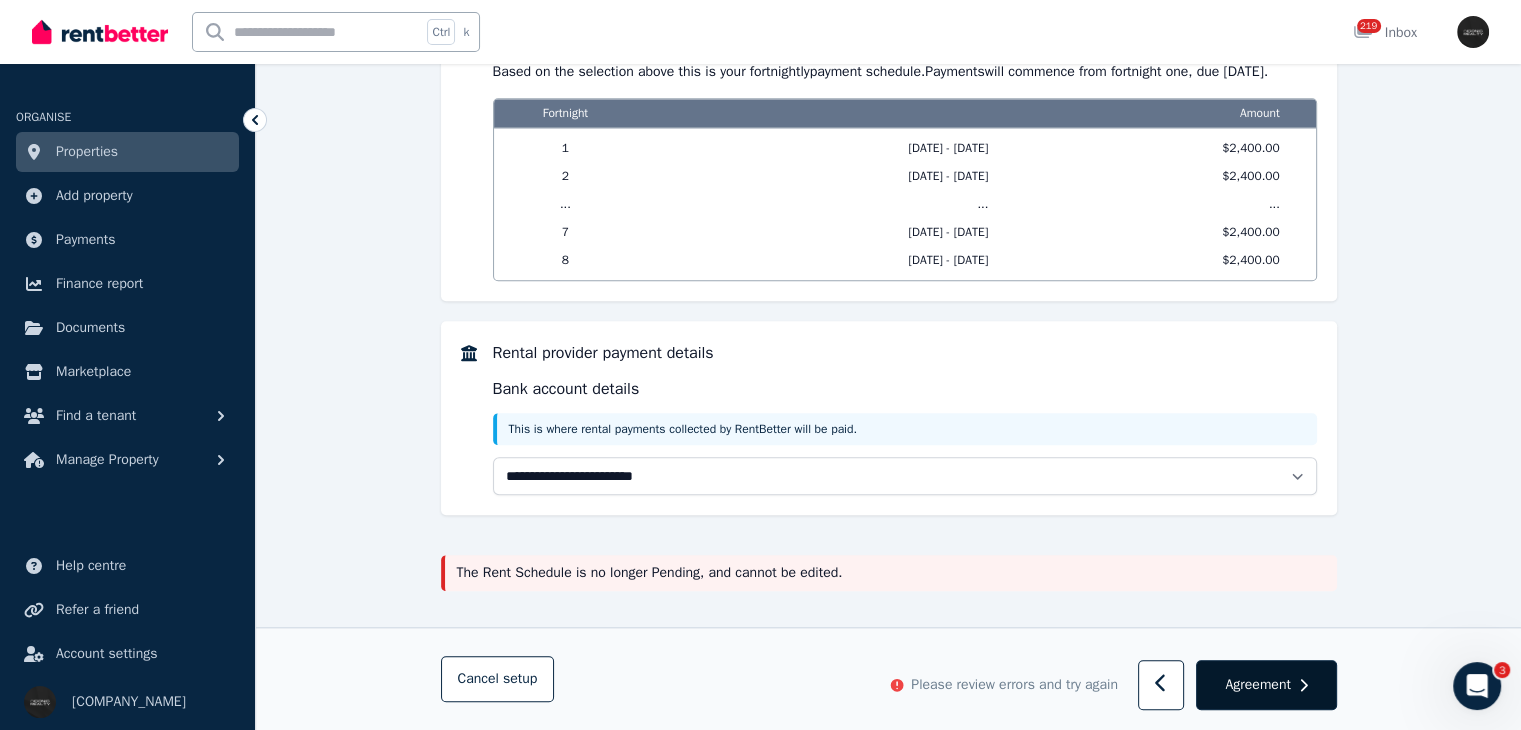 click on "Agreement" at bounding box center [1257, 685] 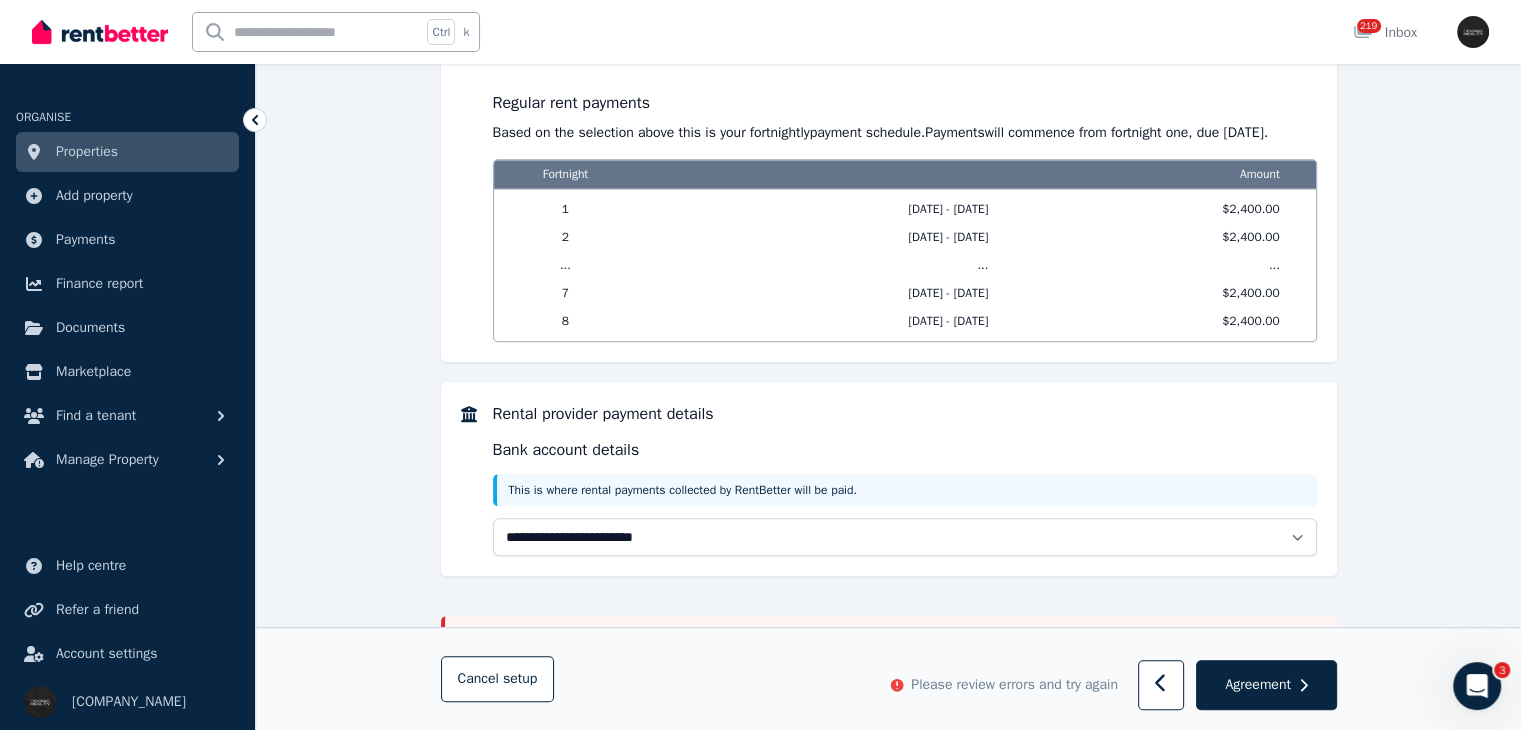 scroll, scrollTop: 1778, scrollLeft: 0, axis: vertical 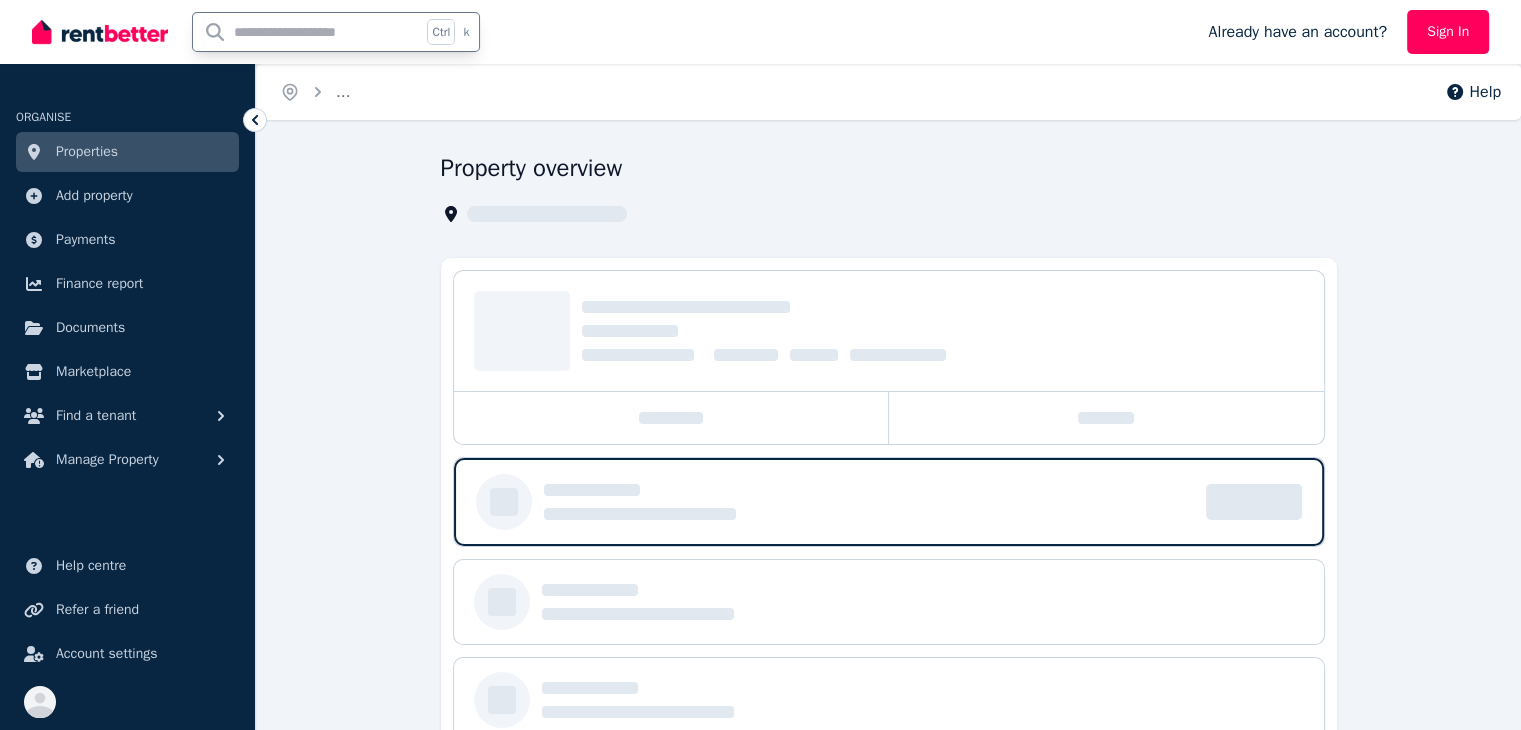 click at bounding box center [307, 32] 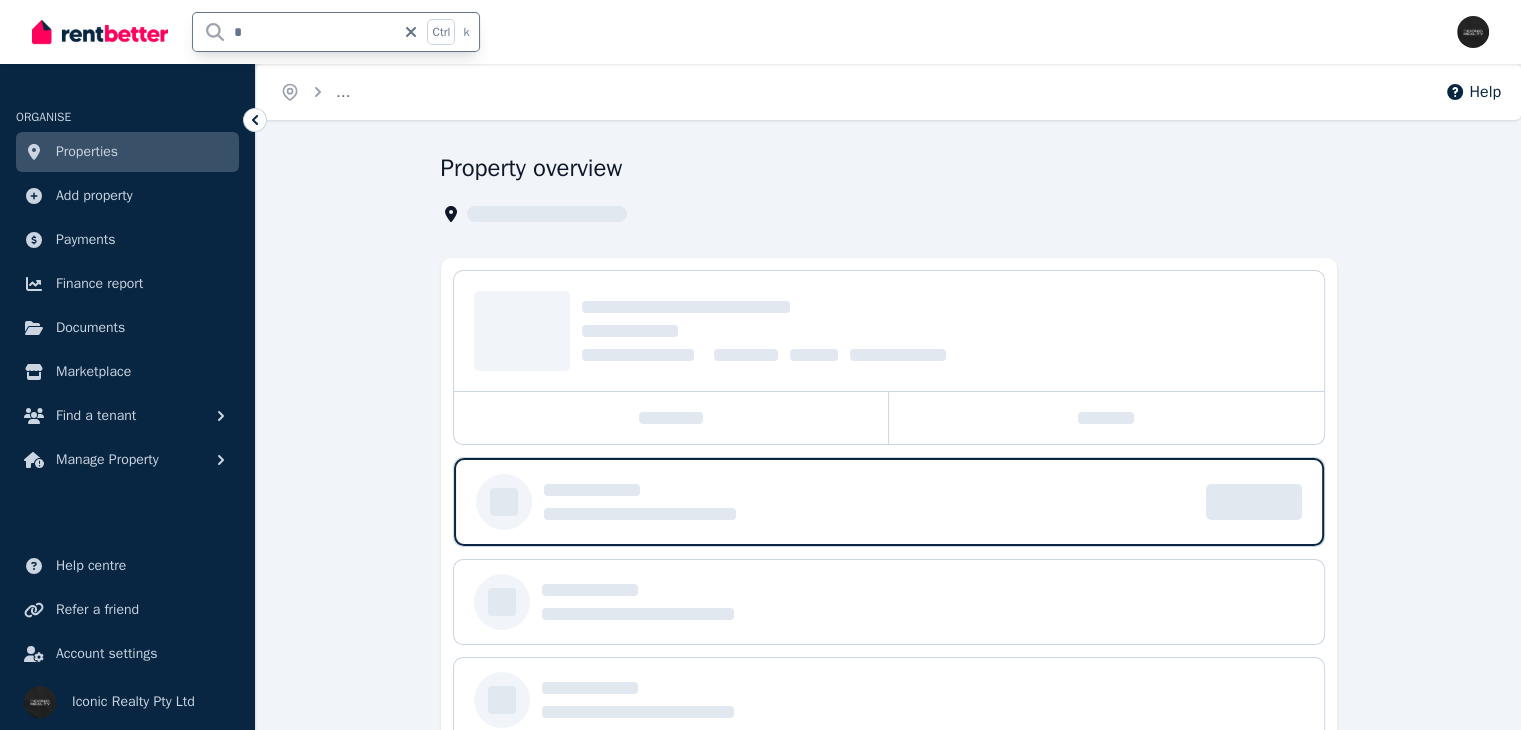 type on "**" 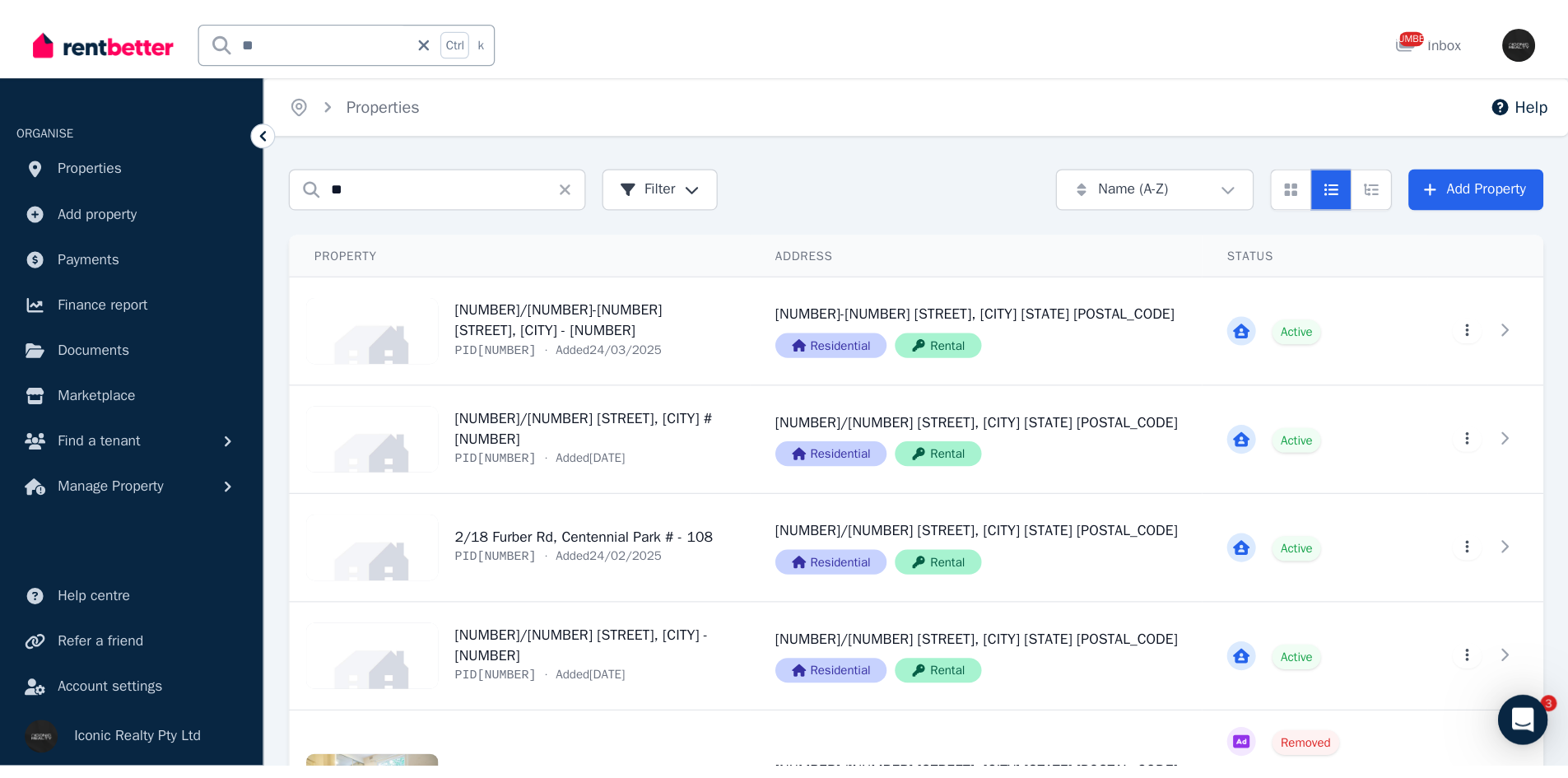 scroll, scrollTop: 0, scrollLeft: 0, axis: both 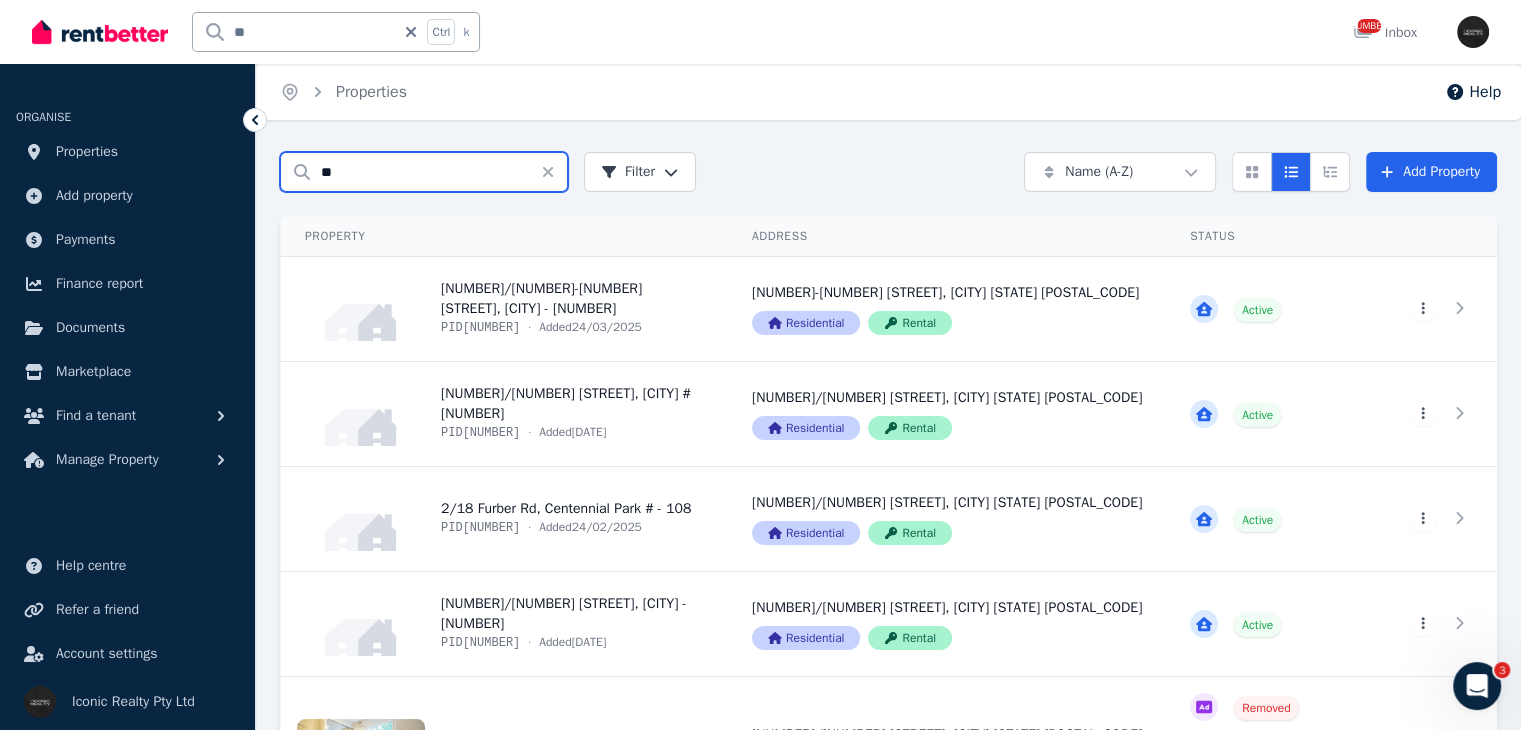 click on "**" at bounding box center (424, 172) 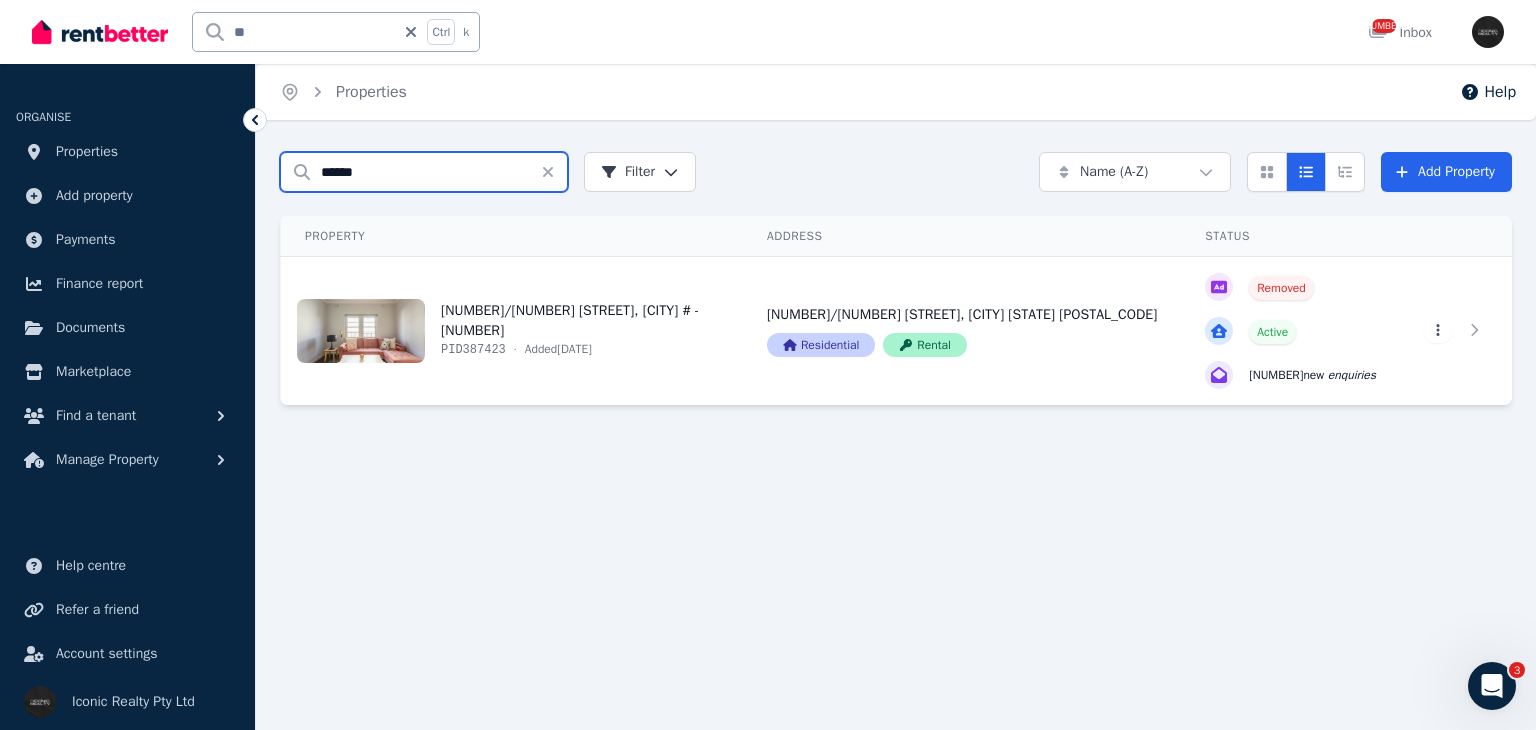 click on "******" at bounding box center [424, 172] 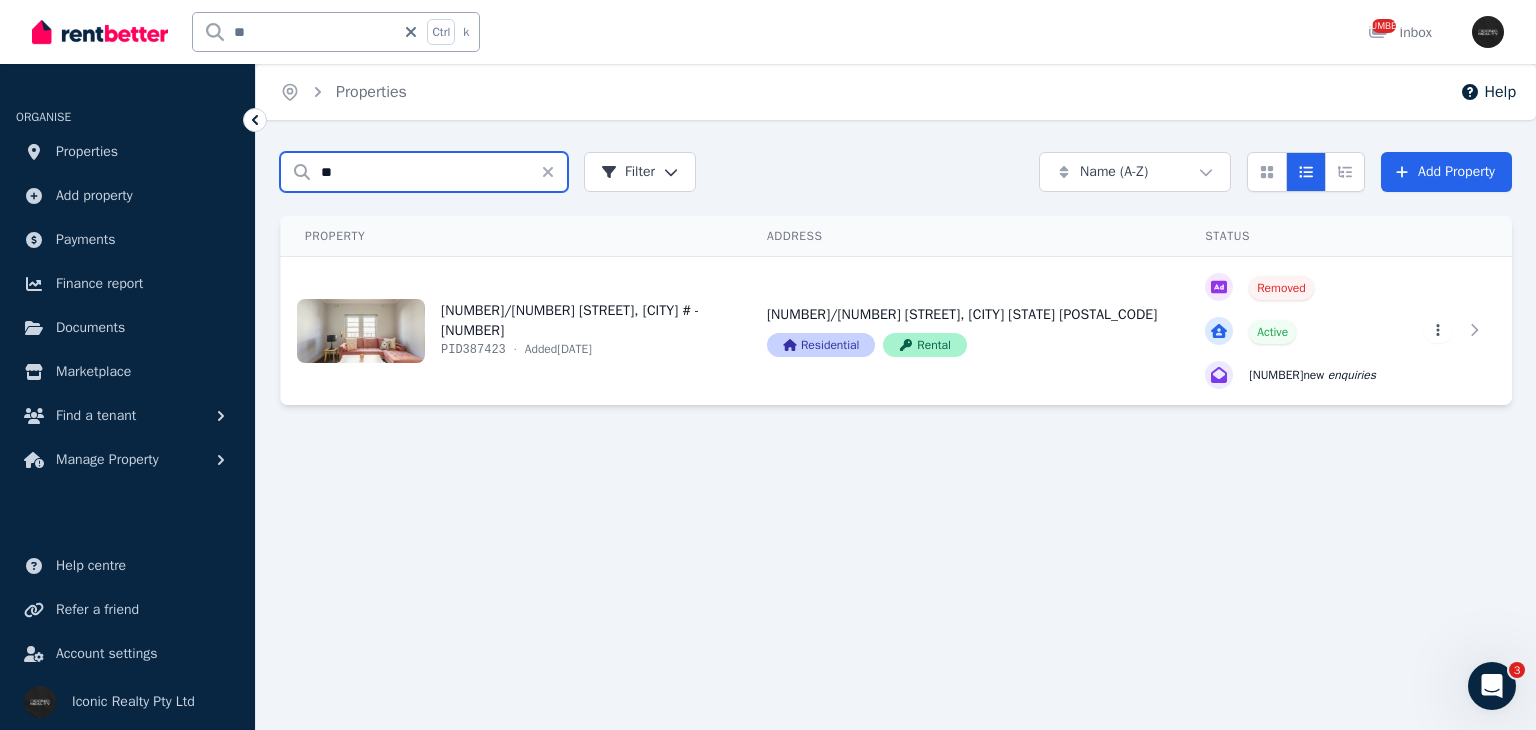 type on "*" 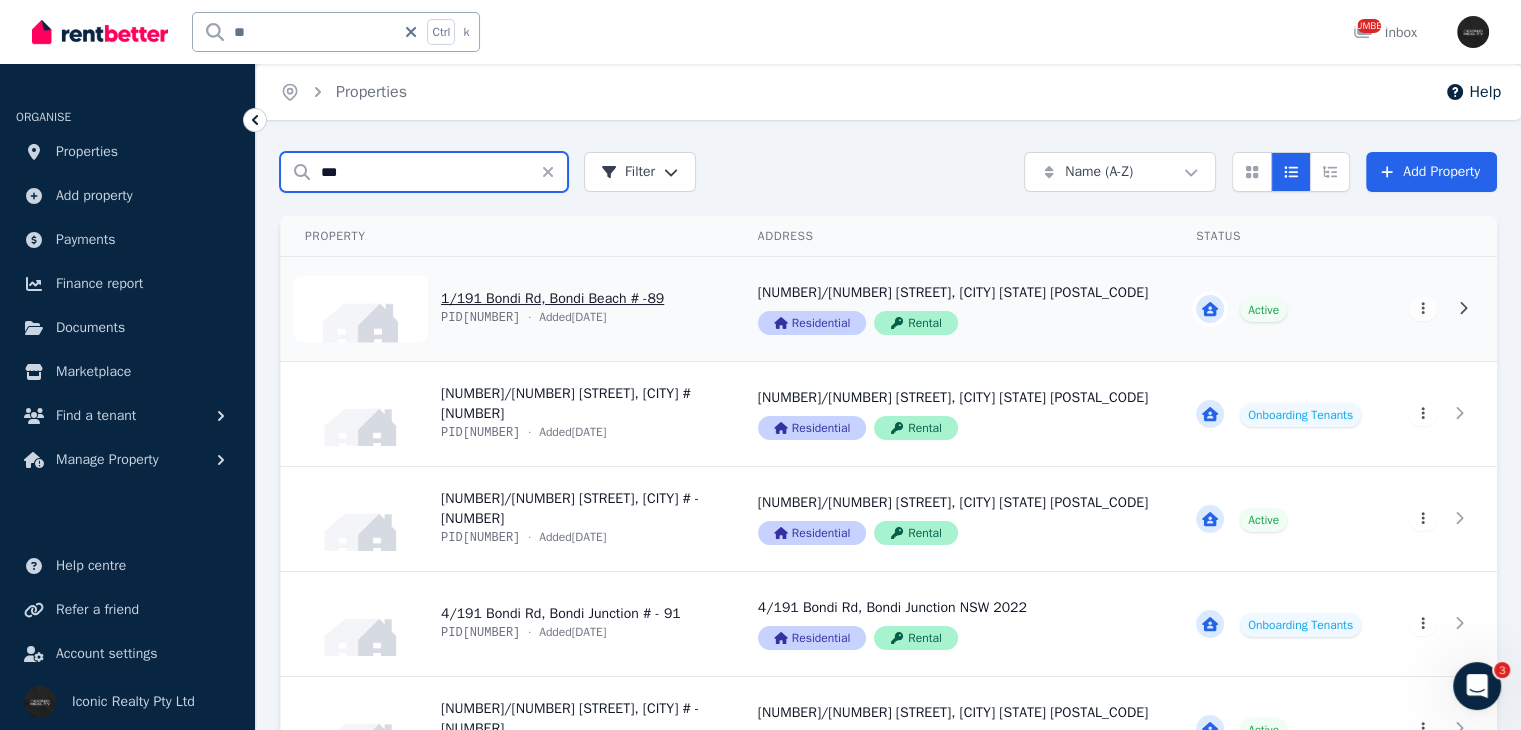 type on "***" 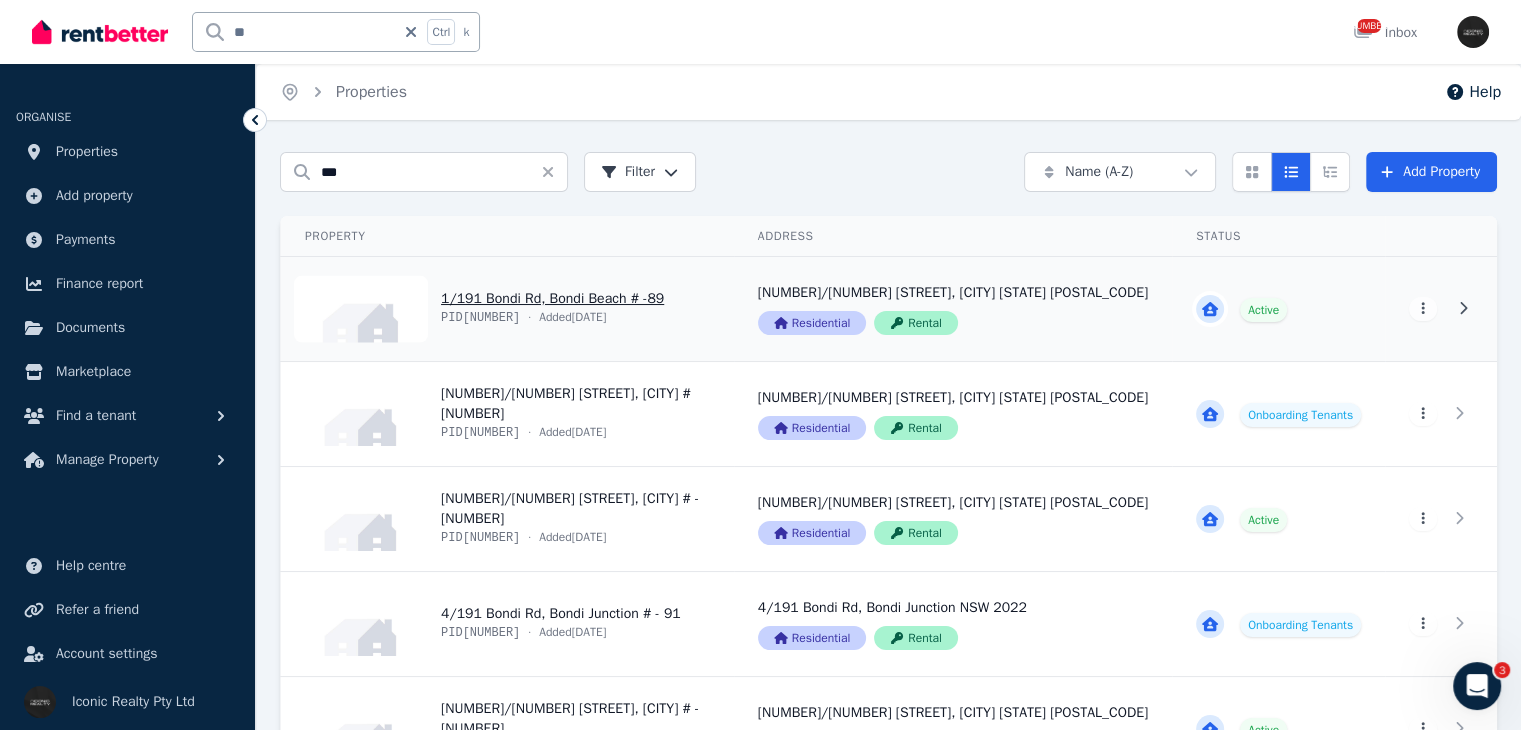 click on "View property details" at bounding box center (507, 309) 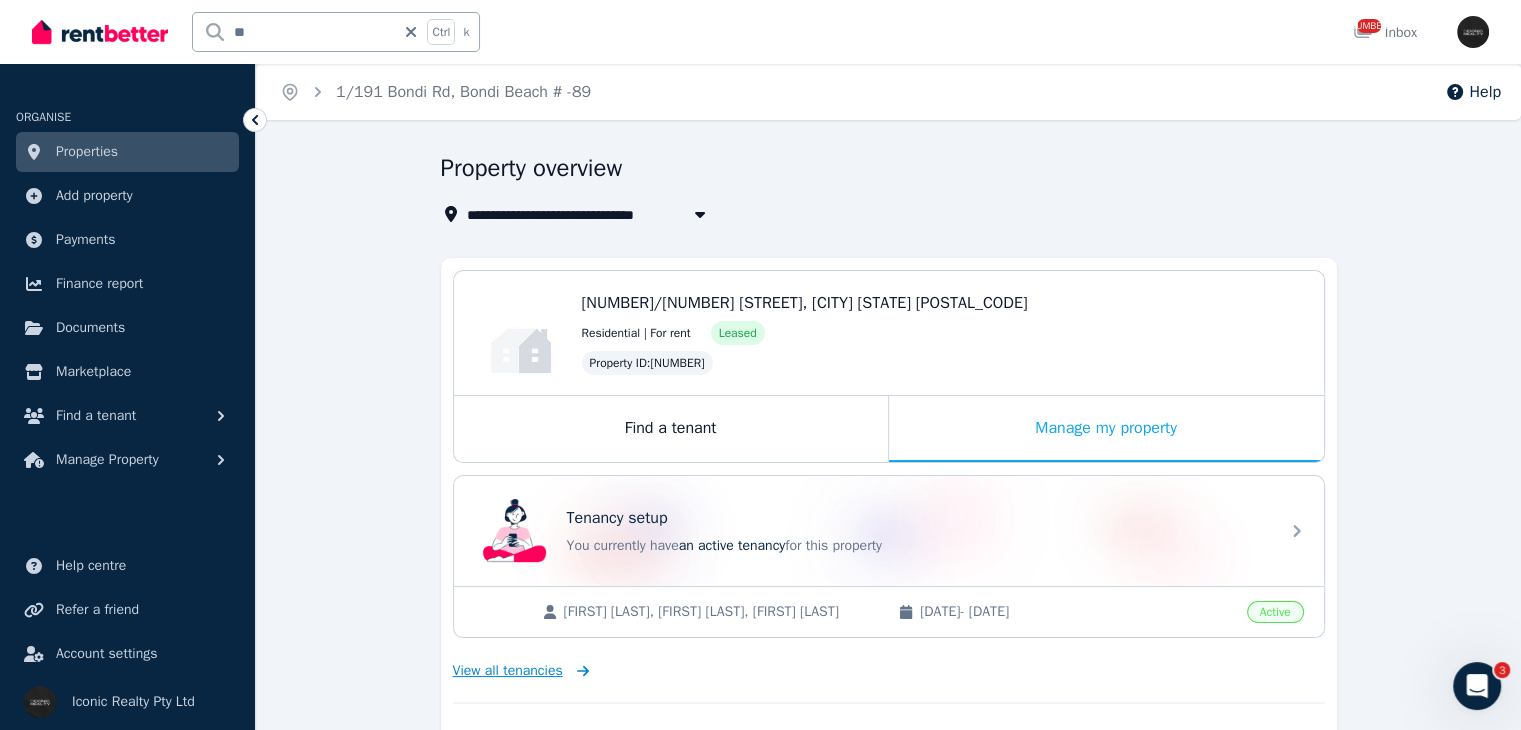 click on "View all tenancies" at bounding box center [508, 671] 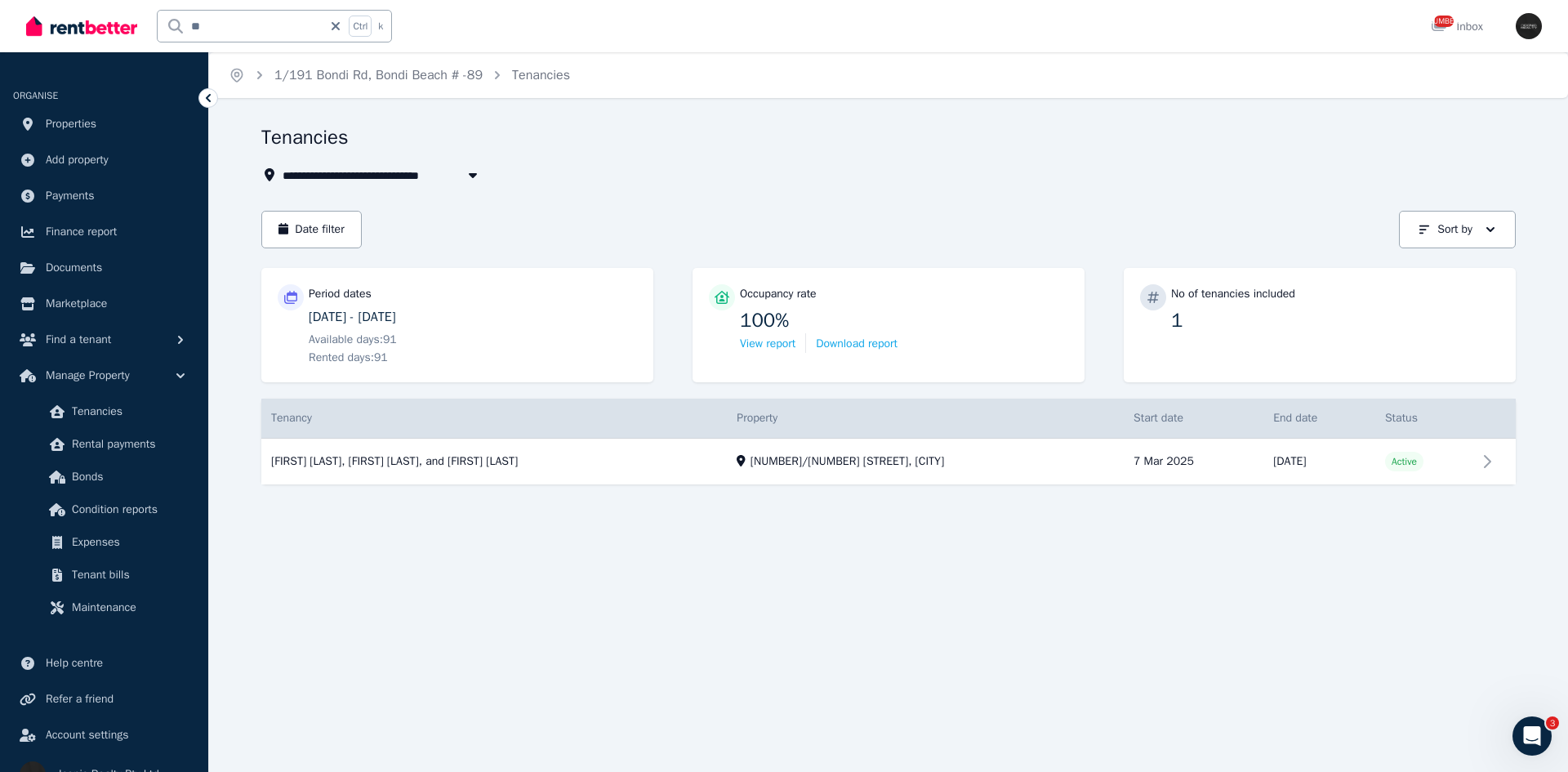 click on "ORGANISE Properties Add property Payments Finance report Documents Marketplace Find a tenant Manage Property Tenancies Rental payments Bonds Condition reports Expenses Tenant bills Maintenance" at bounding box center (104, 346) 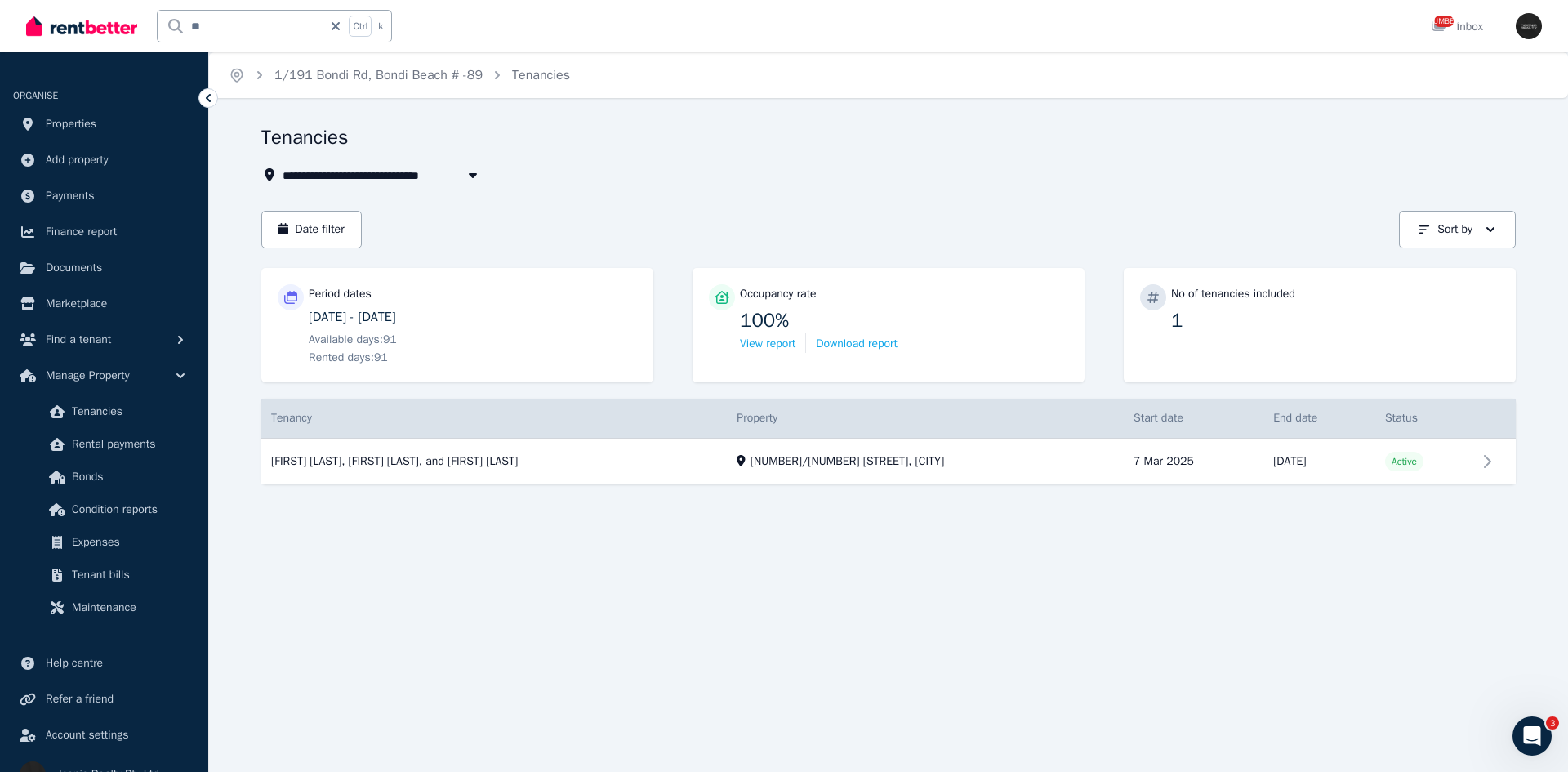 click on "ORGANISE Properties Add property Payments Finance report Documents Marketplace Find a tenant Manage Property Tenancies Rental payments Bonds Condition reports Expenses Tenant bills Maintenance" at bounding box center [104, 346] 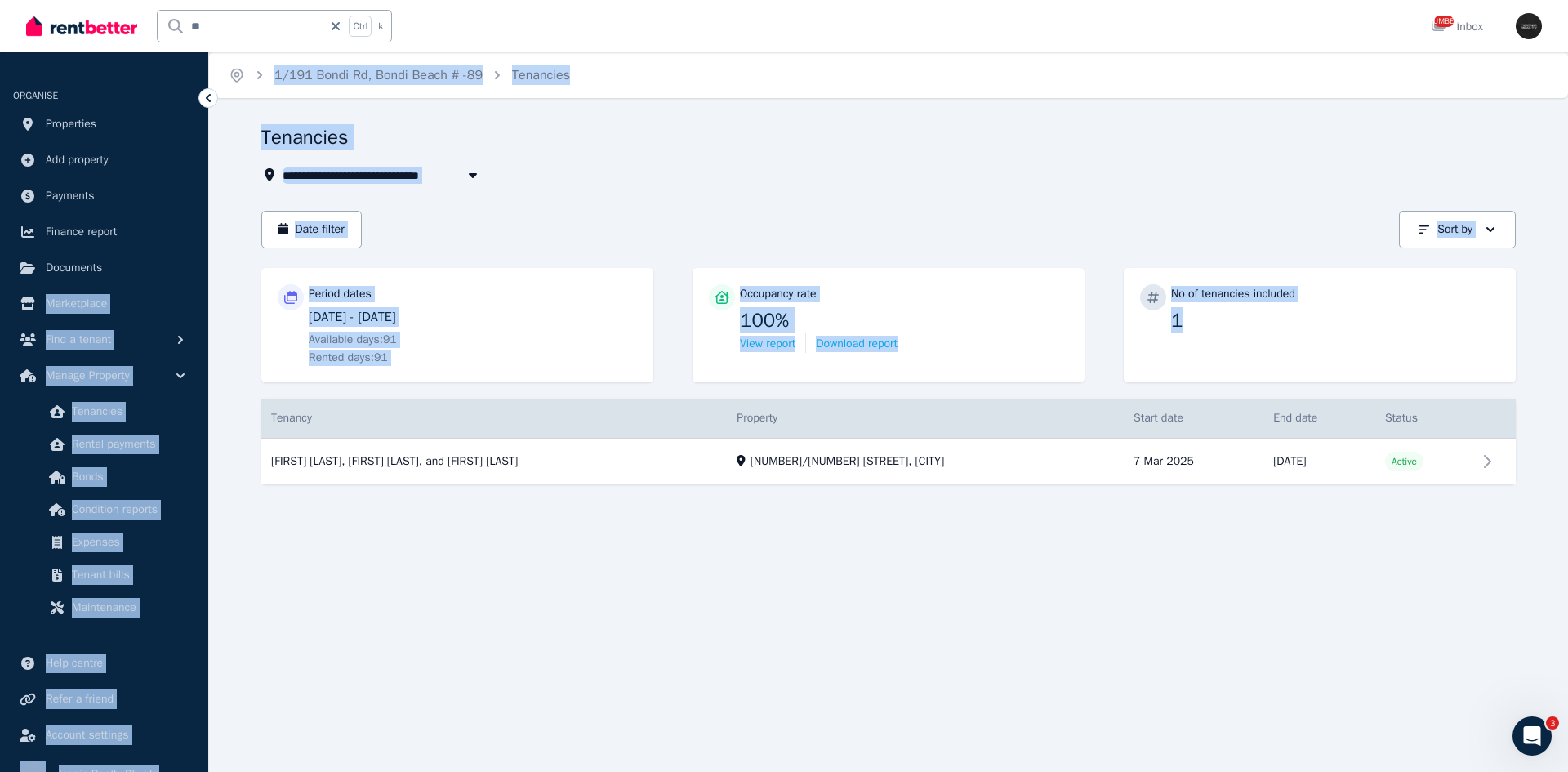drag, startPoint x: 1, startPoint y: 288, endPoint x: -14, endPoint y: 428, distance: 140.8013 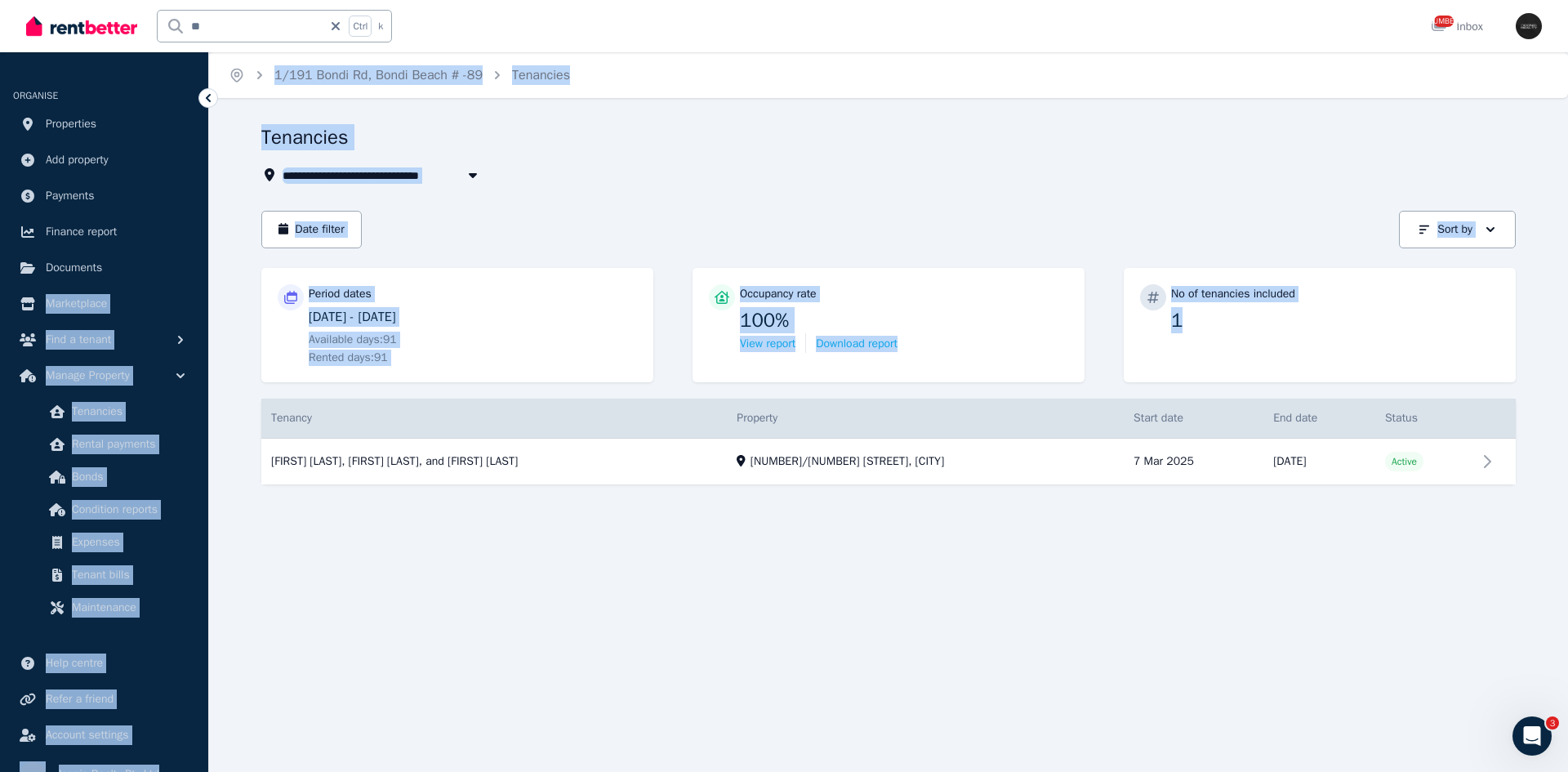 click on "**********" at bounding box center [784, 386] 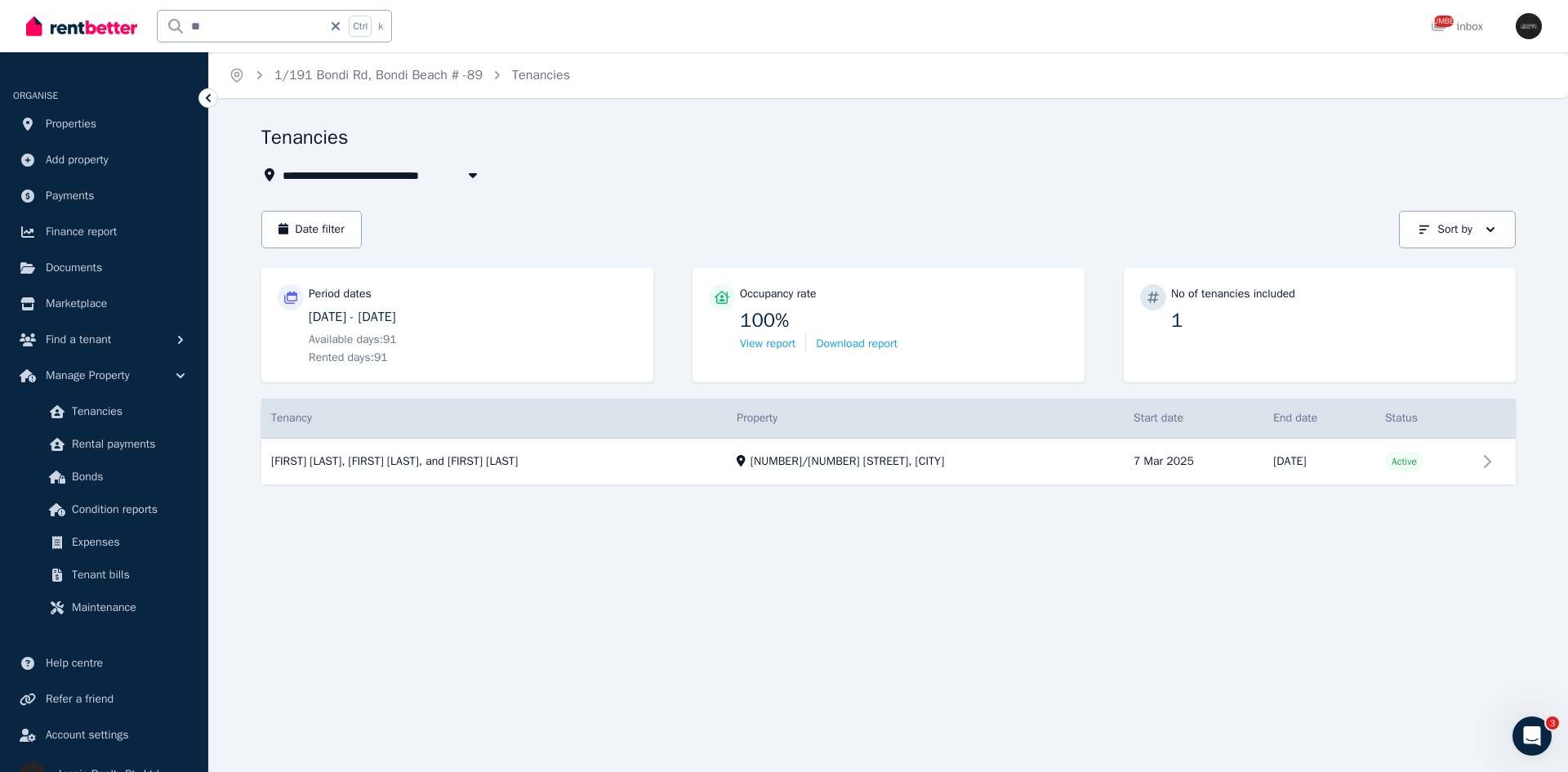 click on "** Ctrl k" at bounding box center (278, 26) 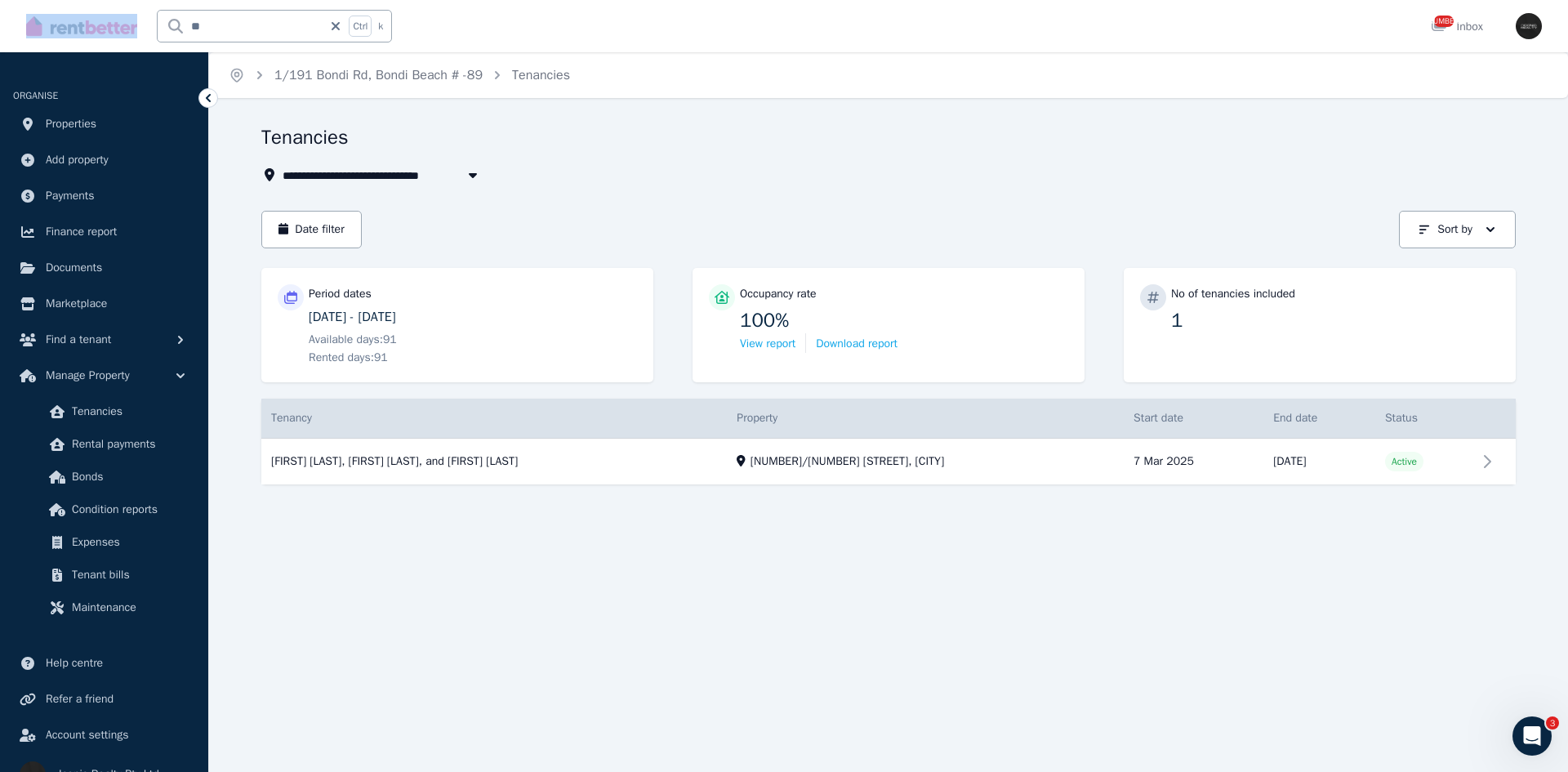 click on "** Ctrl k" at bounding box center (278, 26) 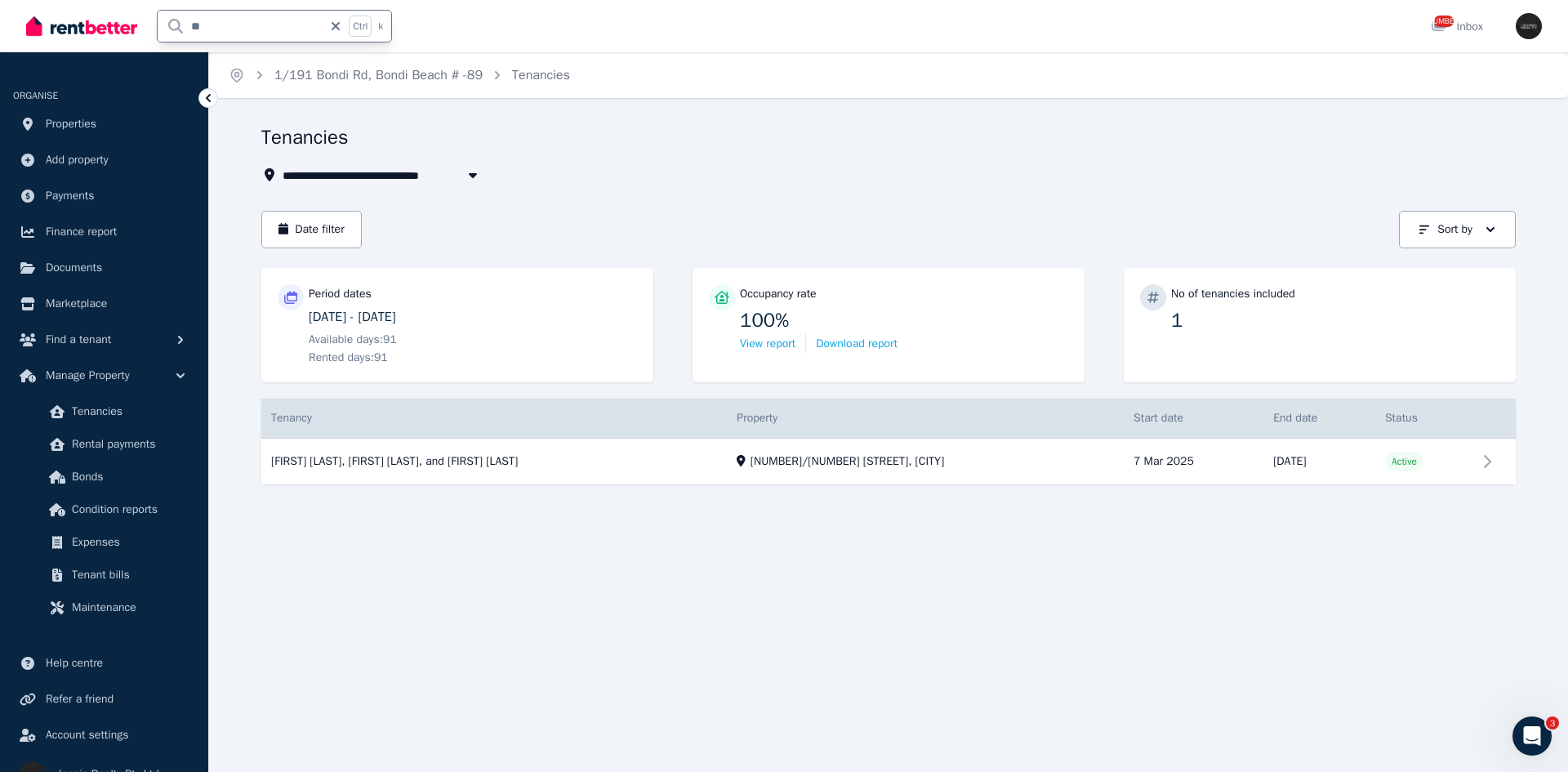 click on "**" at bounding box center (240, 26) 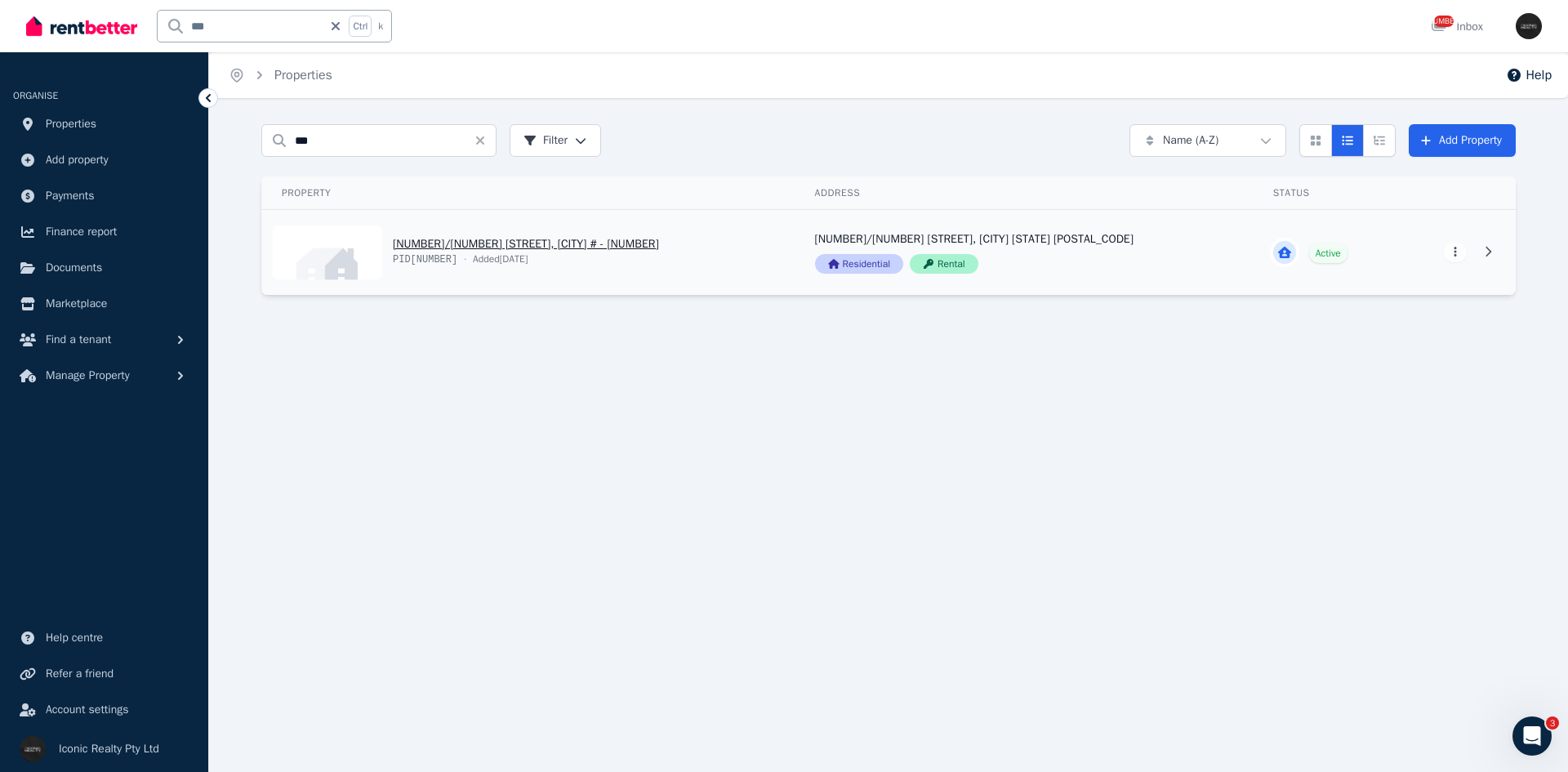 click on "View property details" at bounding box center [528, 252] 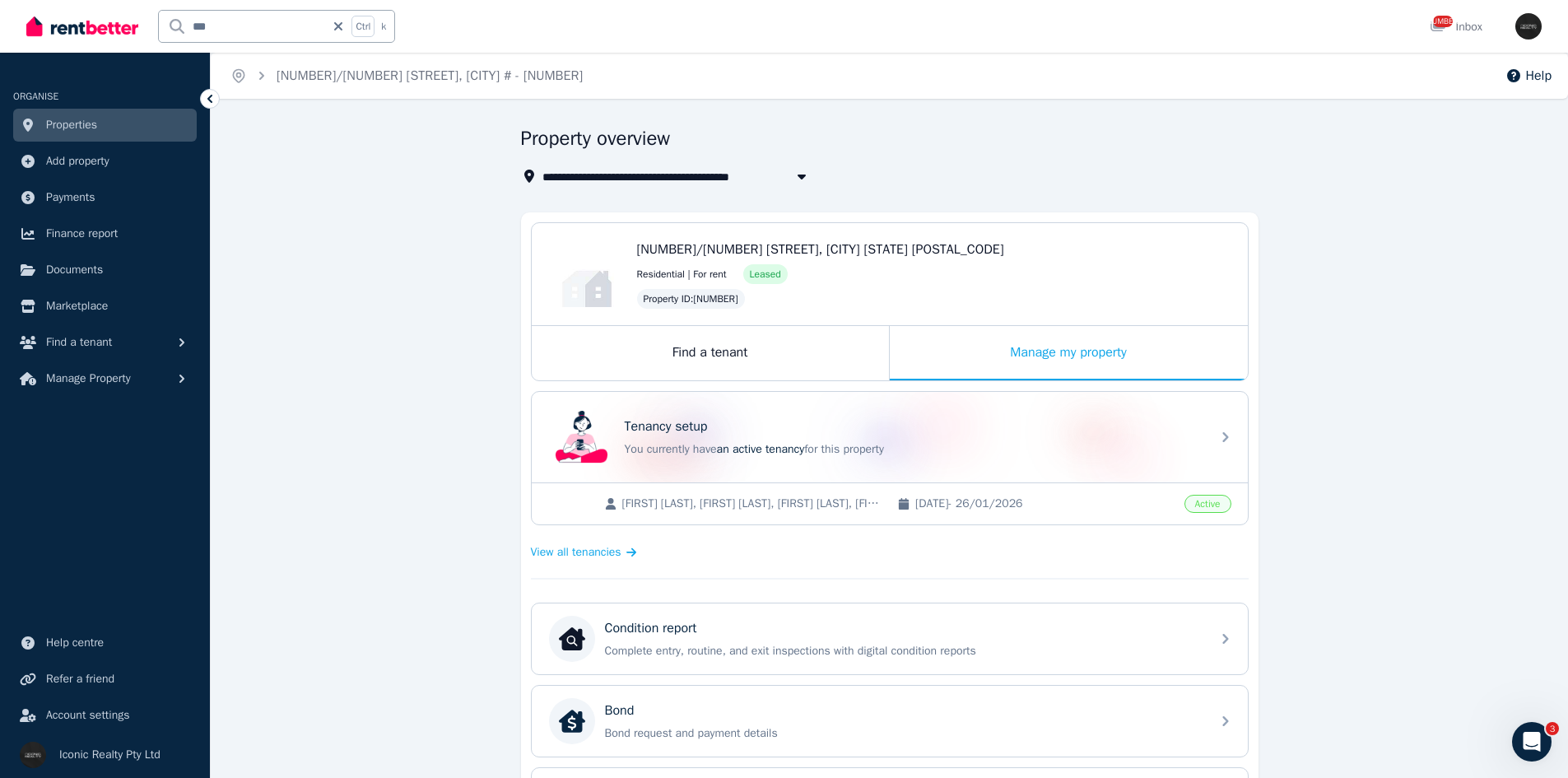 click on "**********" at bounding box center (889, 683) 